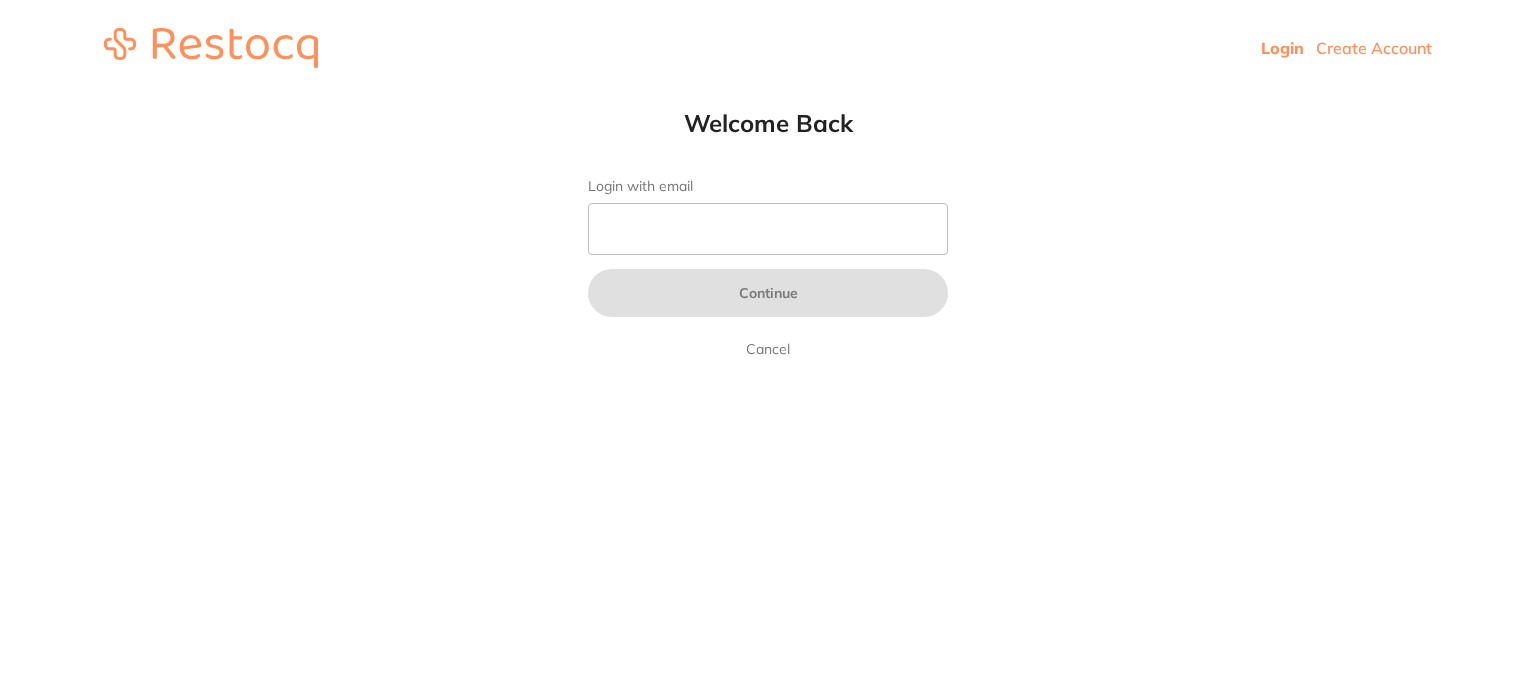 scroll, scrollTop: 0, scrollLeft: 0, axis: both 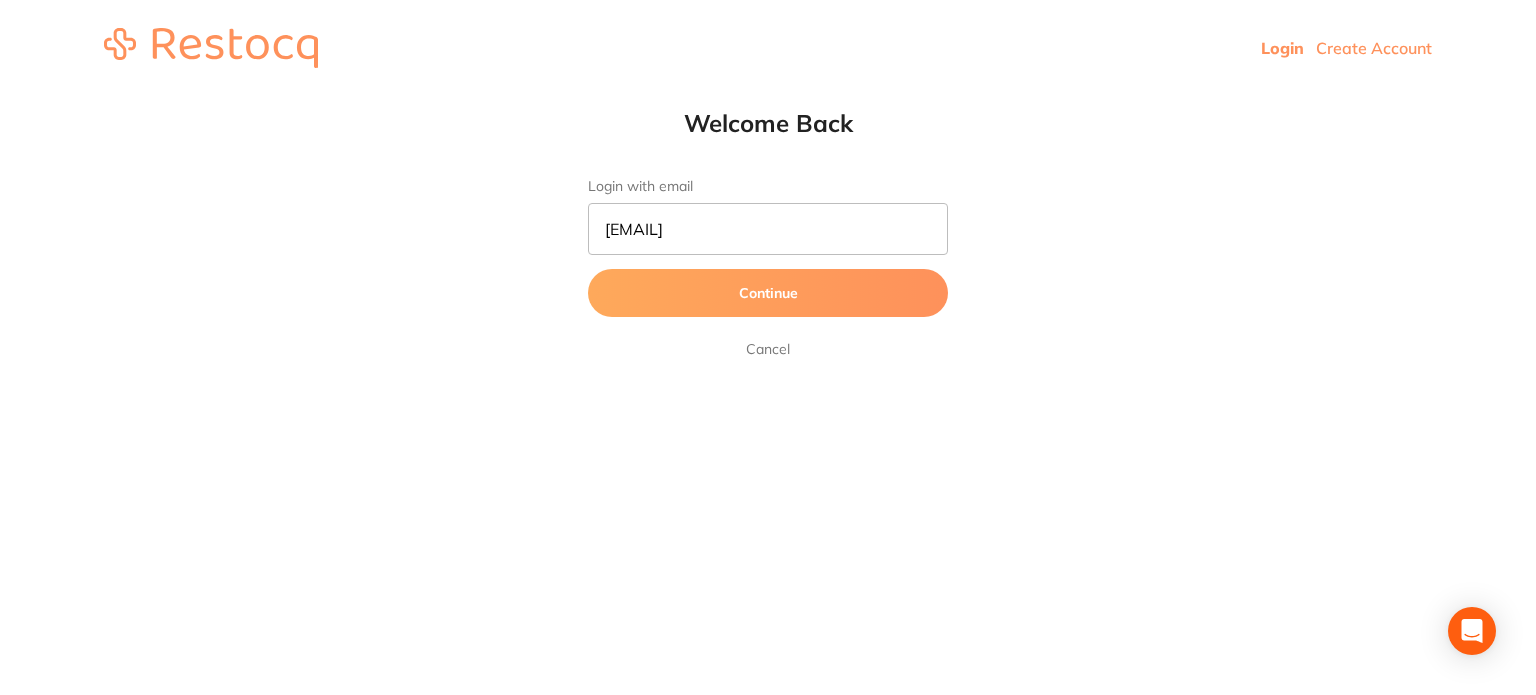 click on "[EMAIL]" at bounding box center [768, 229] 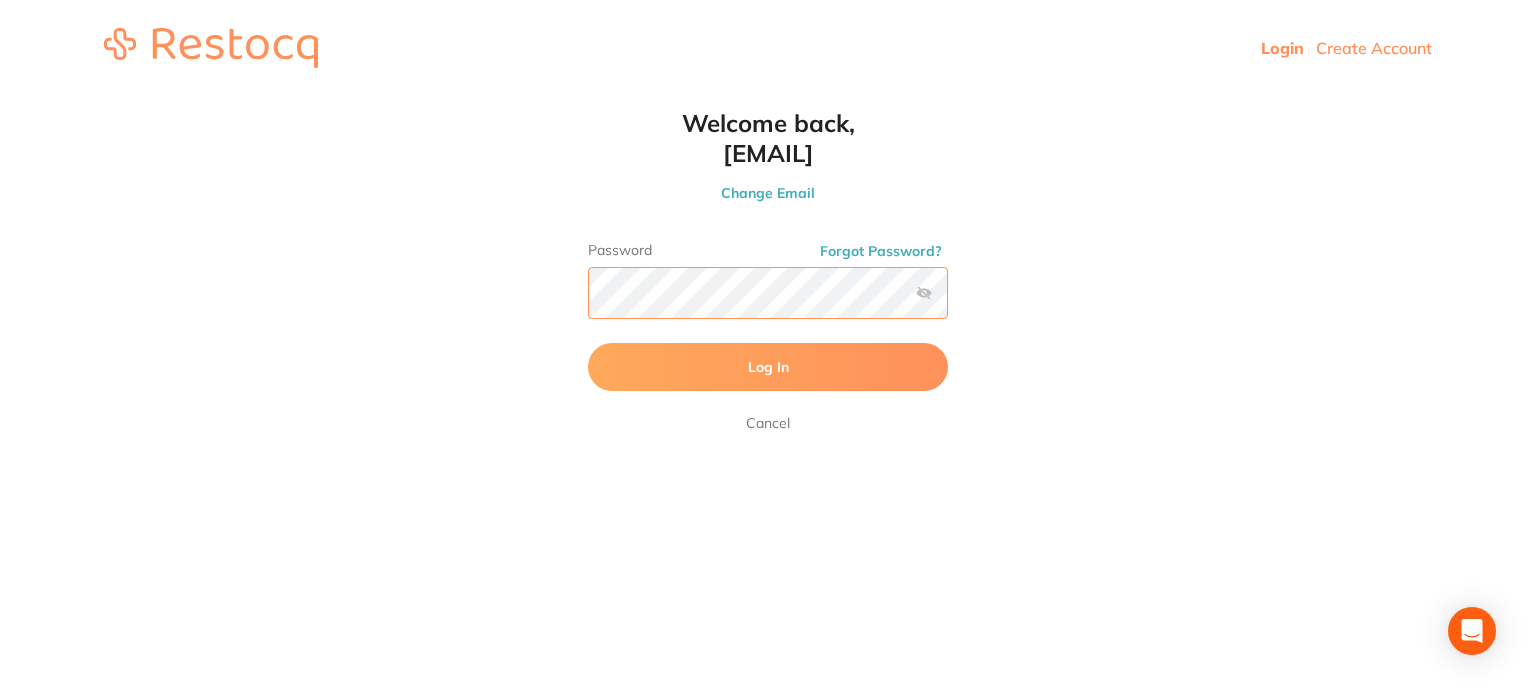 click on "Log In" at bounding box center (768, 367) 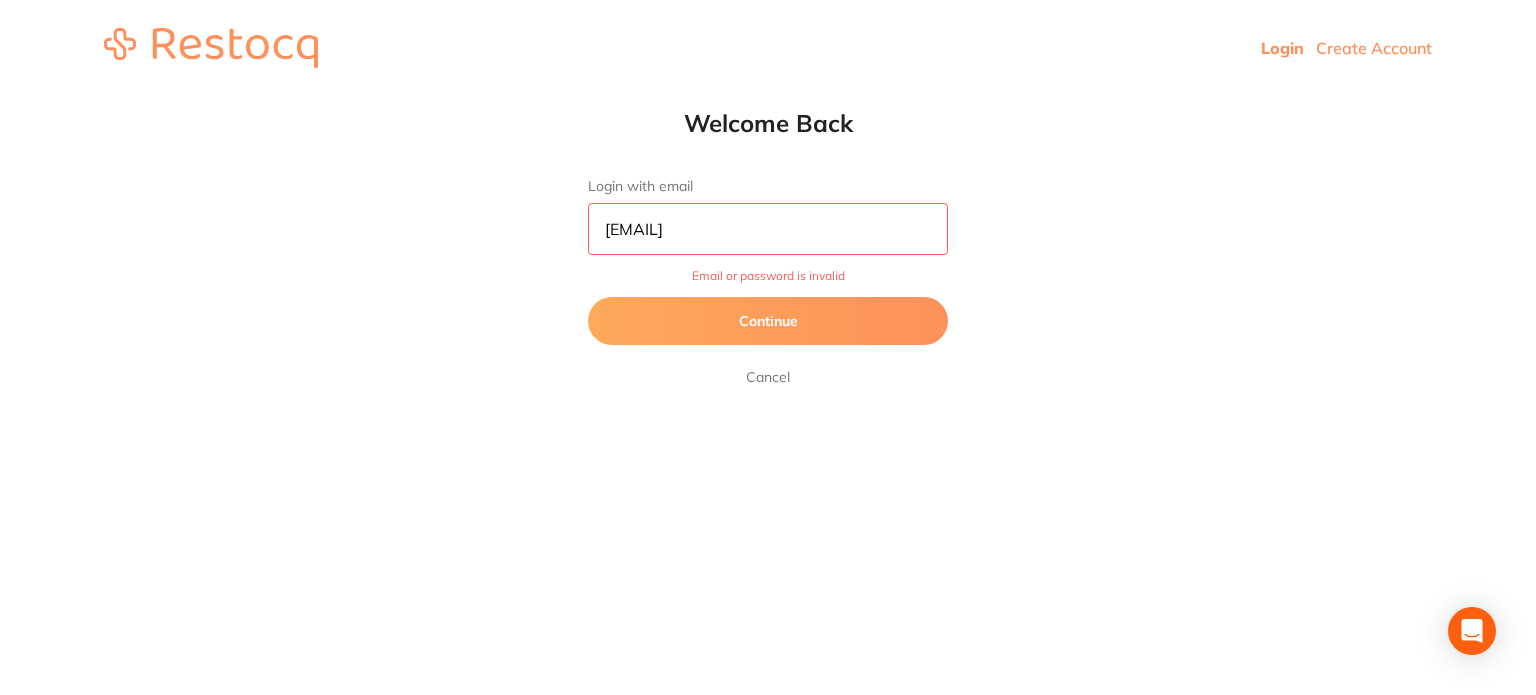 click on "[EMAIL]" at bounding box center [768, 229] 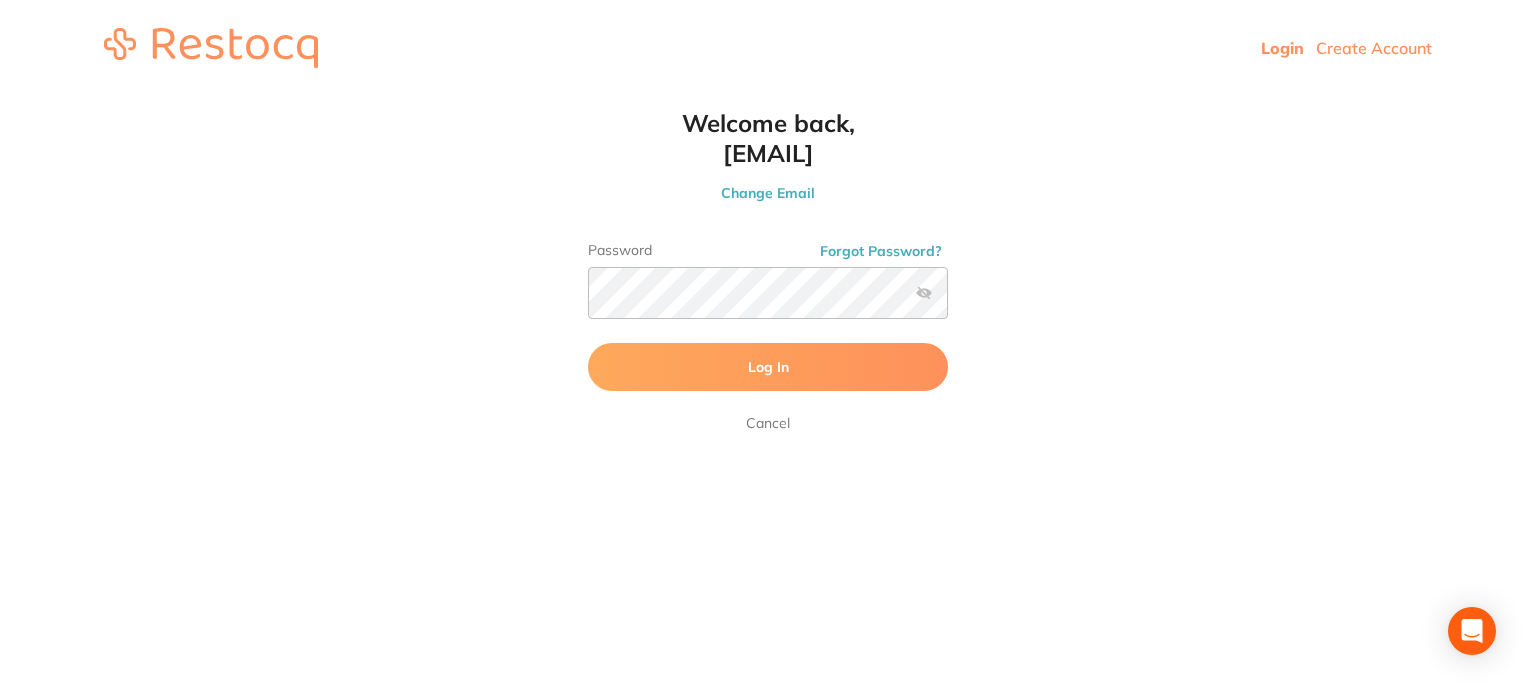 click at bounding box center [924, 293] 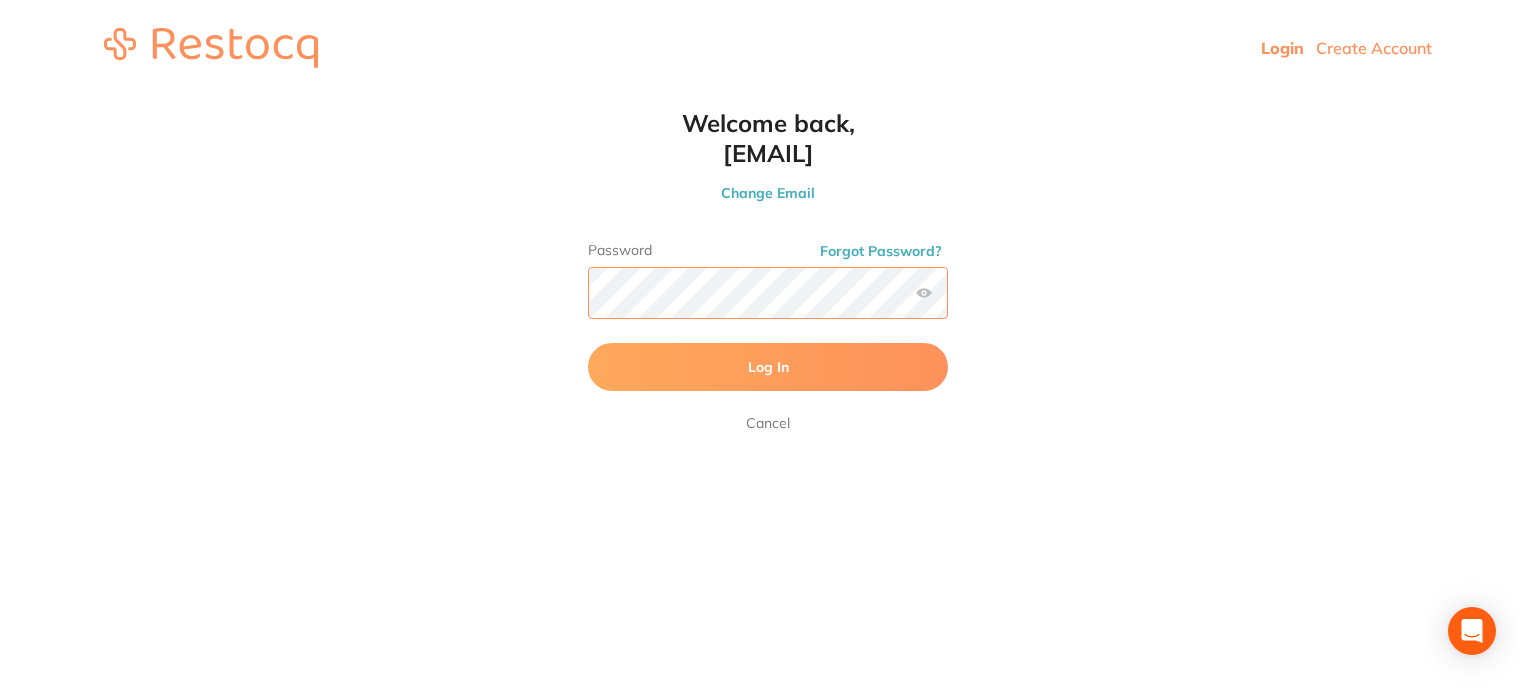click on "Log In" at bounding box center [768, 367] 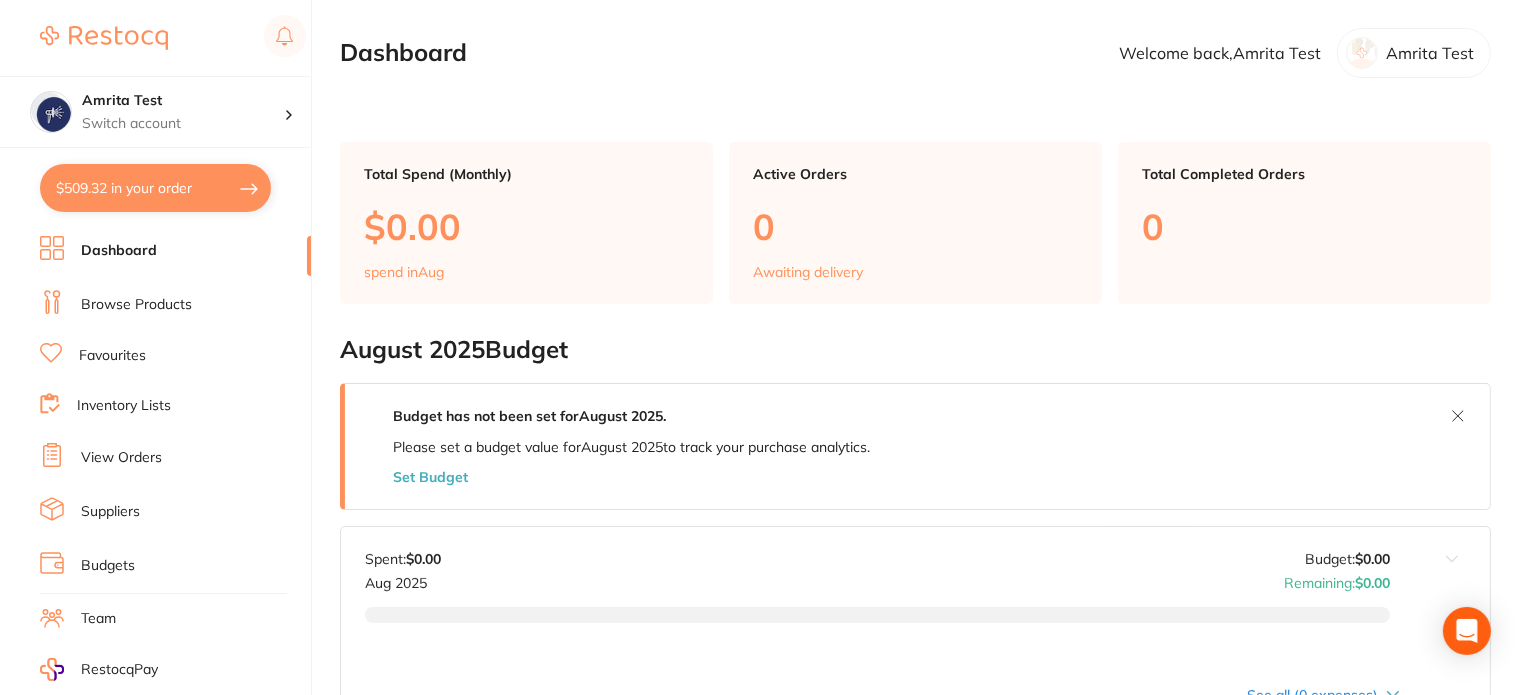 click on "Browse Products" at bounding box center [136, 305] 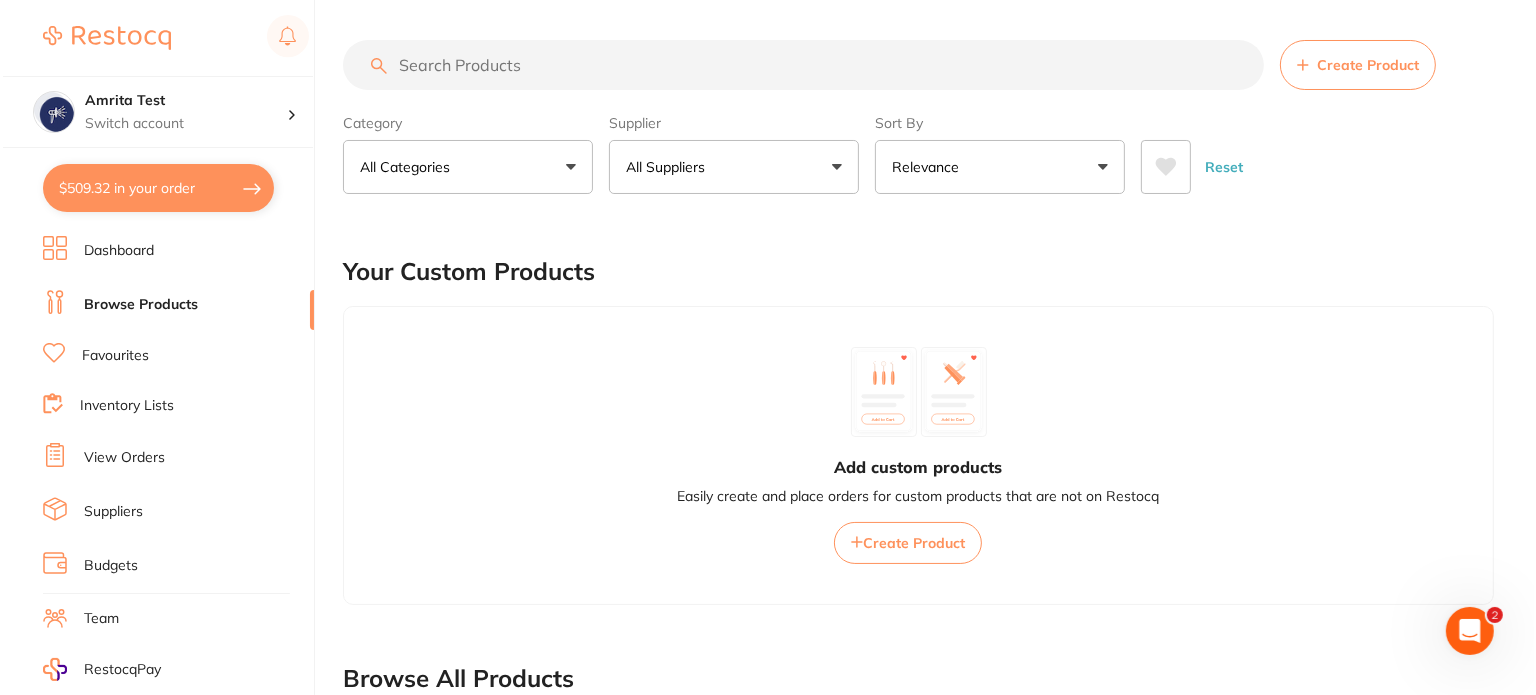 scroll, scrollTop: 0, scrollLeft: 0, axis: both 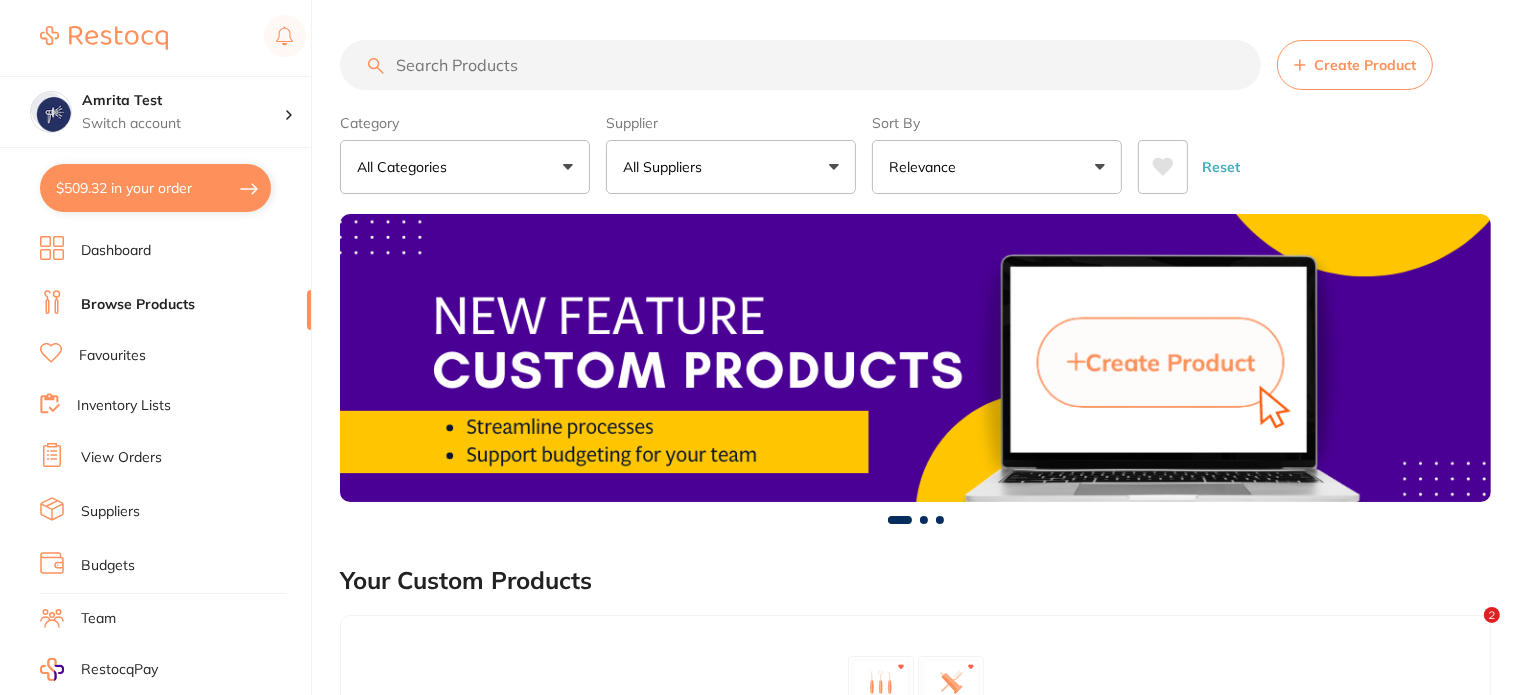 click on "$509.32   in your order" at bounding box center [155, 188] 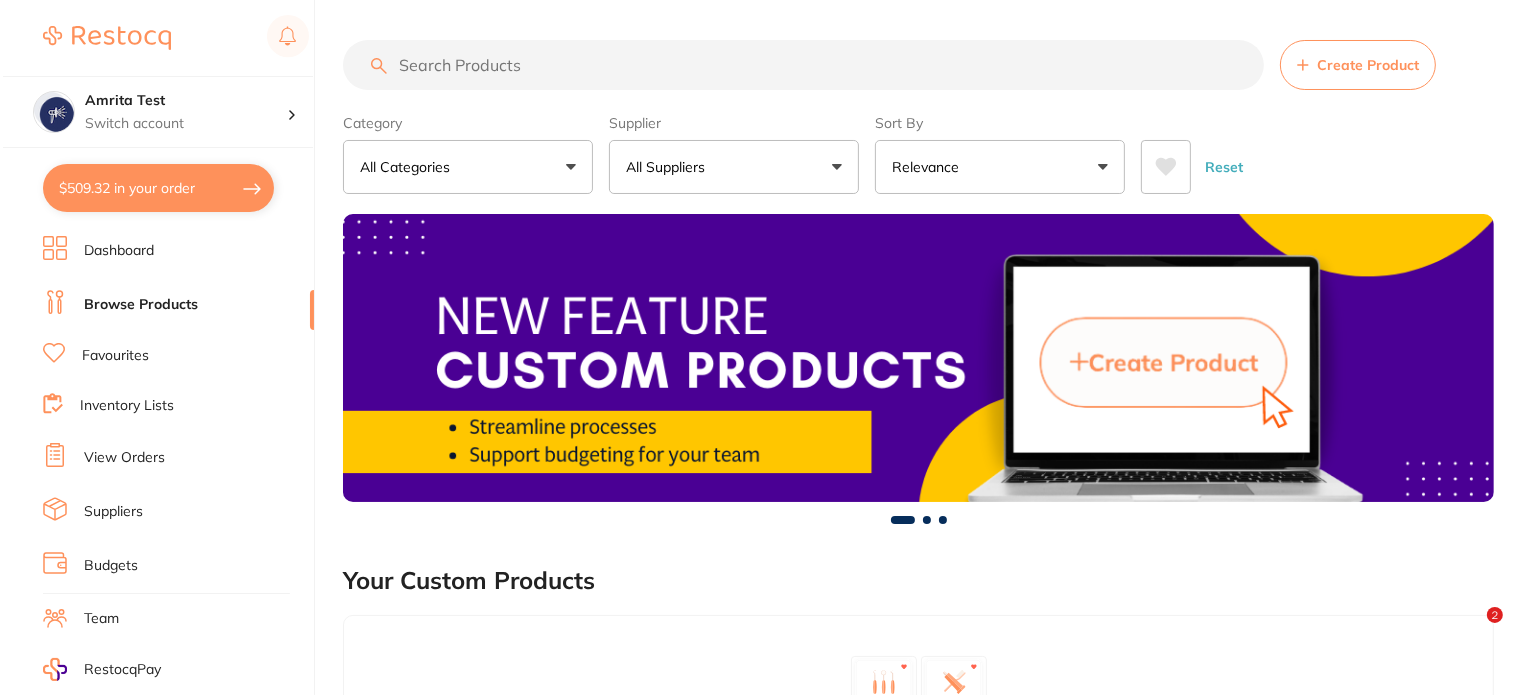 checkbox on "true" 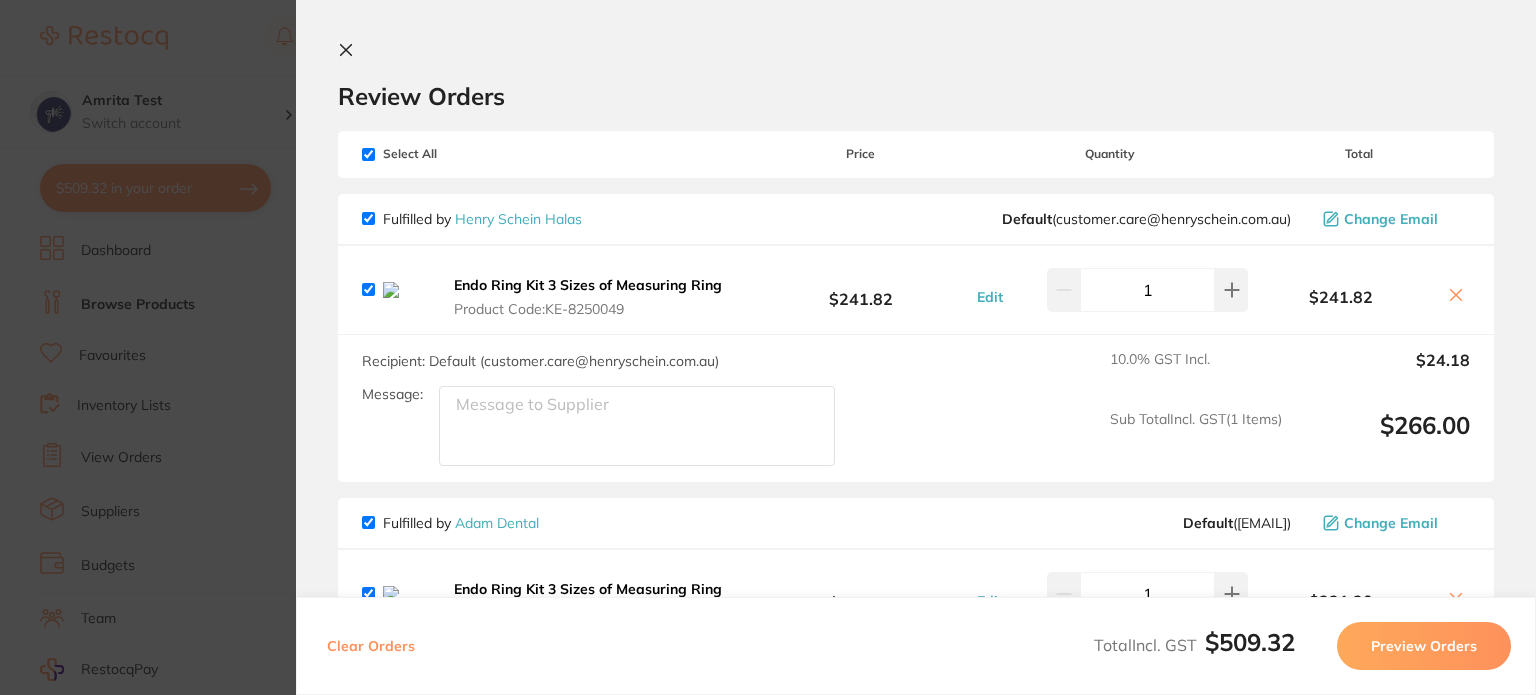 scroll, scrollTop: 354, scrollLeft: 0, axis: vertical 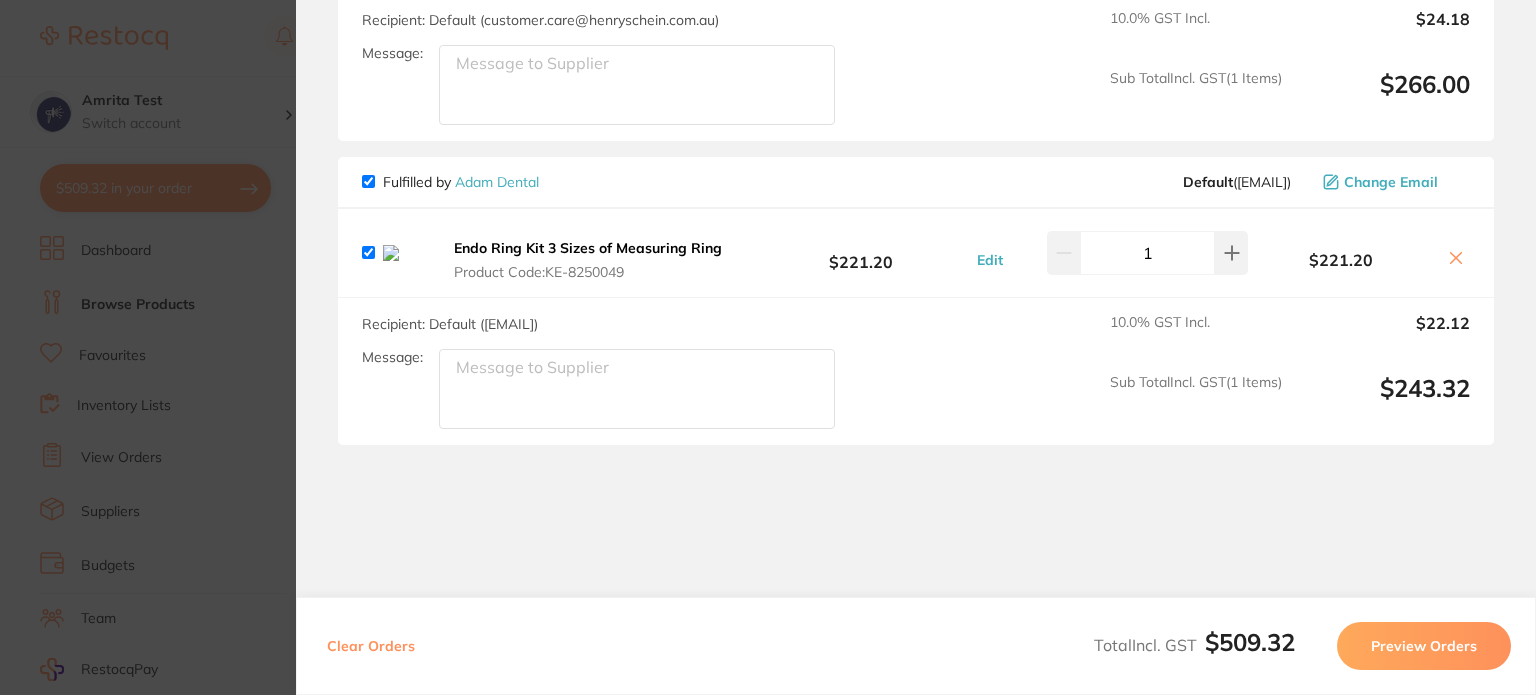 click on "Clear Orders" at bounding box center (371, 646) 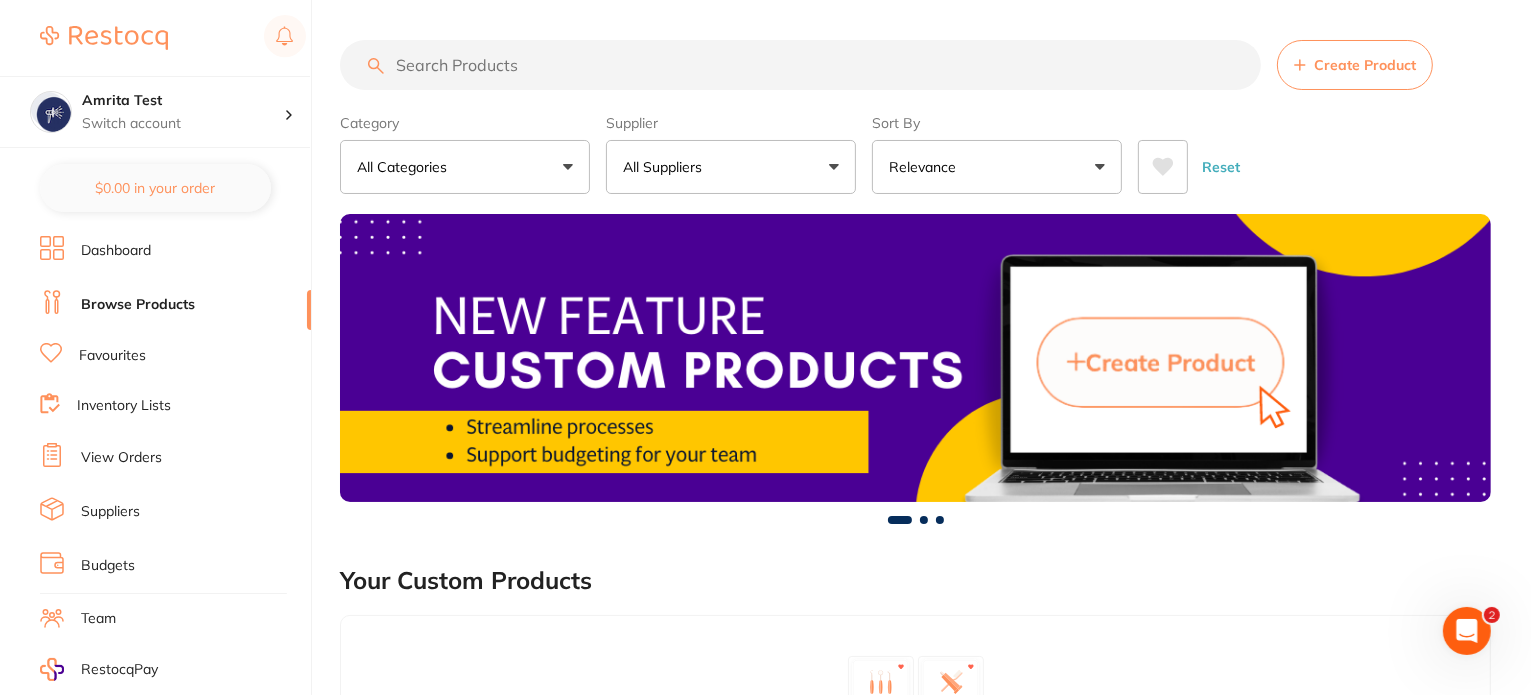 scroll, scrollTop: 0, scrollLeft: 0, axis: both 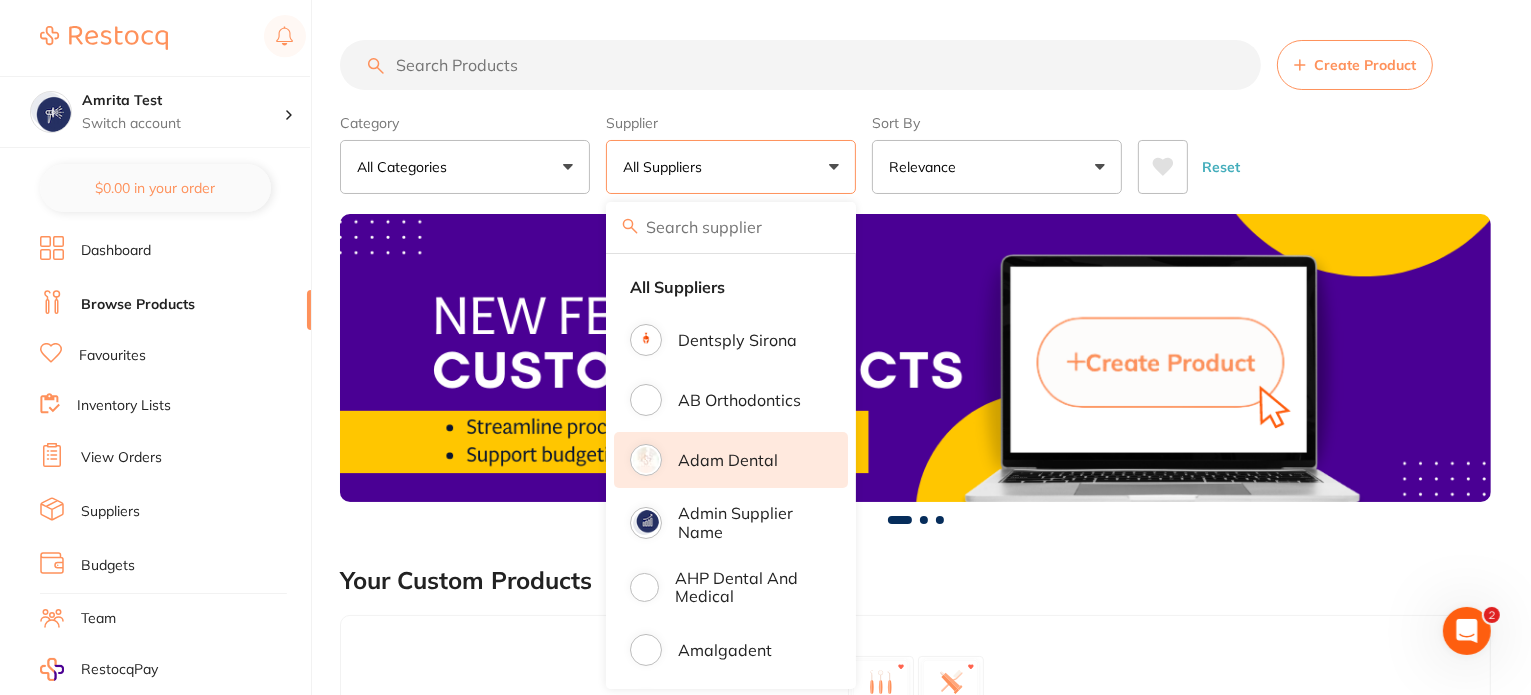 click on "Adam Dental" at bounding box center [728, 460] 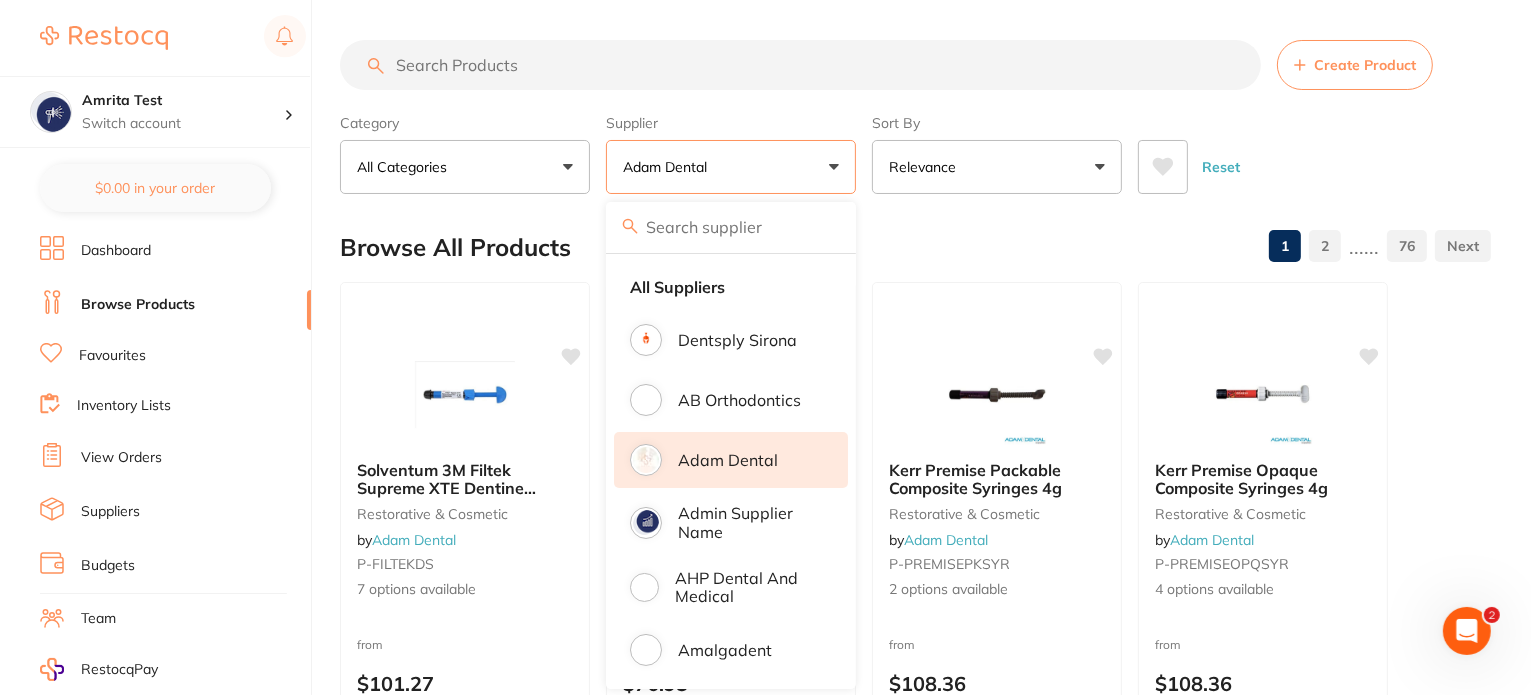 click on "Supplier" at bounding box center [731, 123] 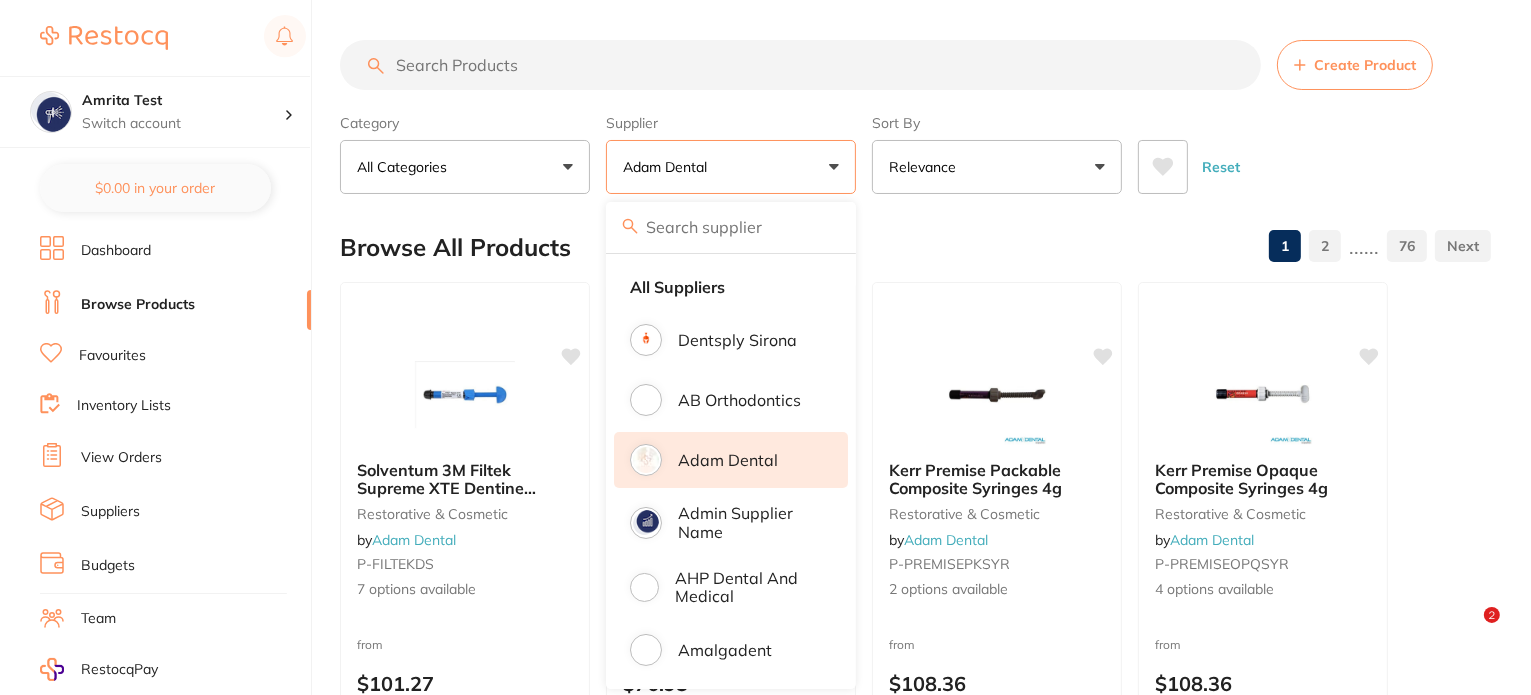click on "Category All Categories All Categories anaesthetic articulating burs crown & bridge disposables endodontics equipment finishing & polishing handpieces impression infection control instruments laboratory oral surgery orthodontics photography preventative restorative & cosmetic rubber dam whitening xrays/imaging Clear Category   false    All Categories Category All Categories anaesthetic articulating burs crown & bridge disposables endodontics equipment finishing & polishing handpieces impression infection control instruments laboratory oral surgery orthodontics photography preventative restorative & cosmetic rubber dam whitening xrays/imaging Supplier Adam Dental All Suppliers Dentsply Sirona AB Orthodontics Adam Dental Admin supplier name AHP Dental and Medical Amalgadent AR Instrumed Ark Health AU Supplier Admin BioMeDent Pty Ltd CDS Dental Critical Dental David Melton mmmmmmmmmmmmmmmmmmmmmmmmmmmmm Dental Practice Supplies Dental Zone Erkodent Erskine Dental frontend Geistlich Healthware Australia MDS Dental" at bounding box center (915, 150) 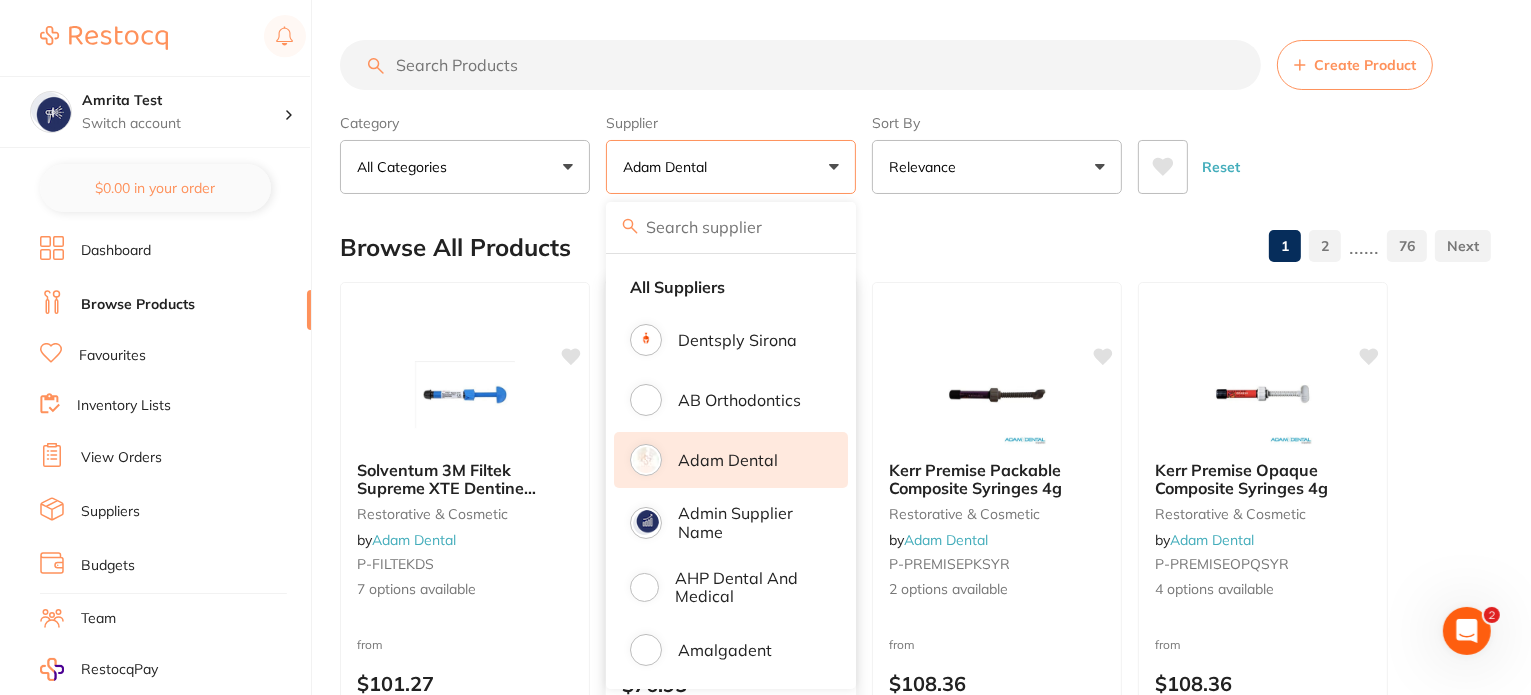 scroll, scrollTop: 0, scrollLeft: 0, axis: both 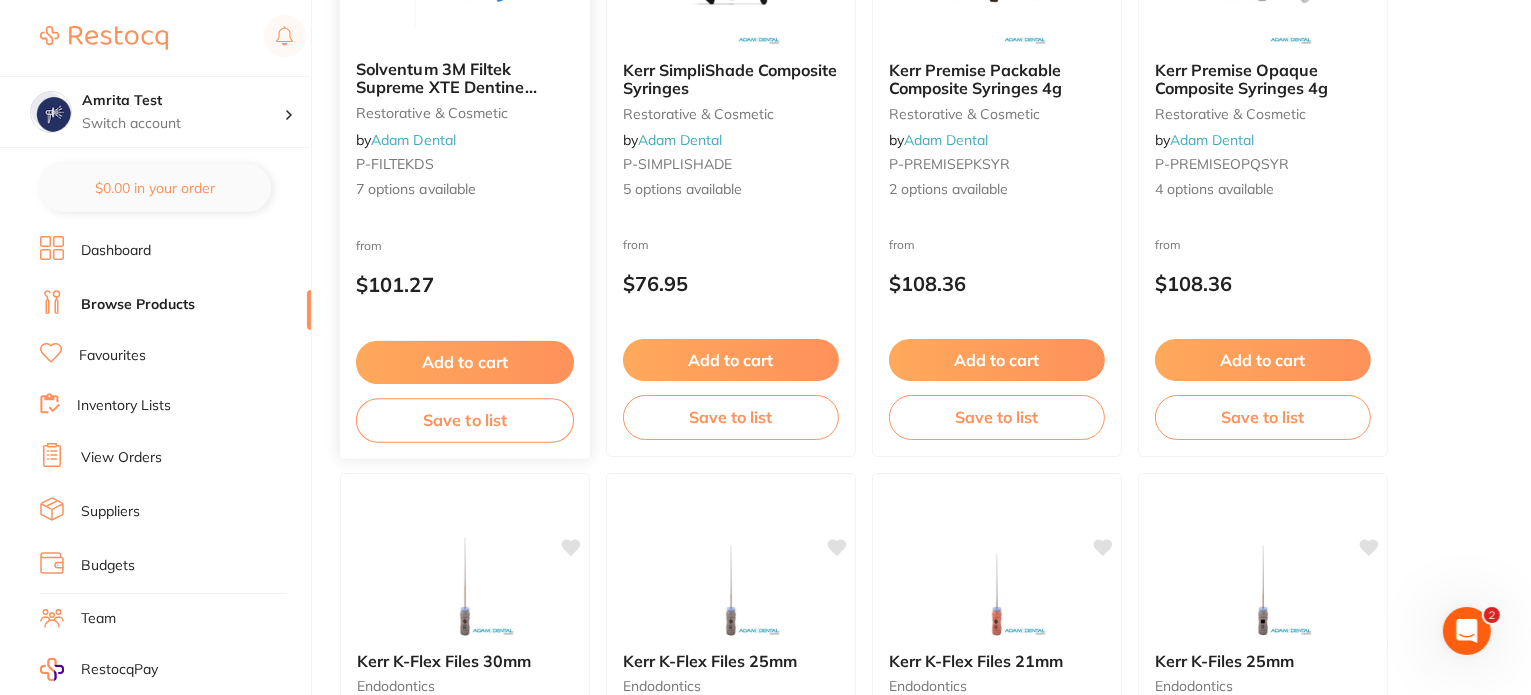 click on "Add to cart" at bounding box center [465, 362] 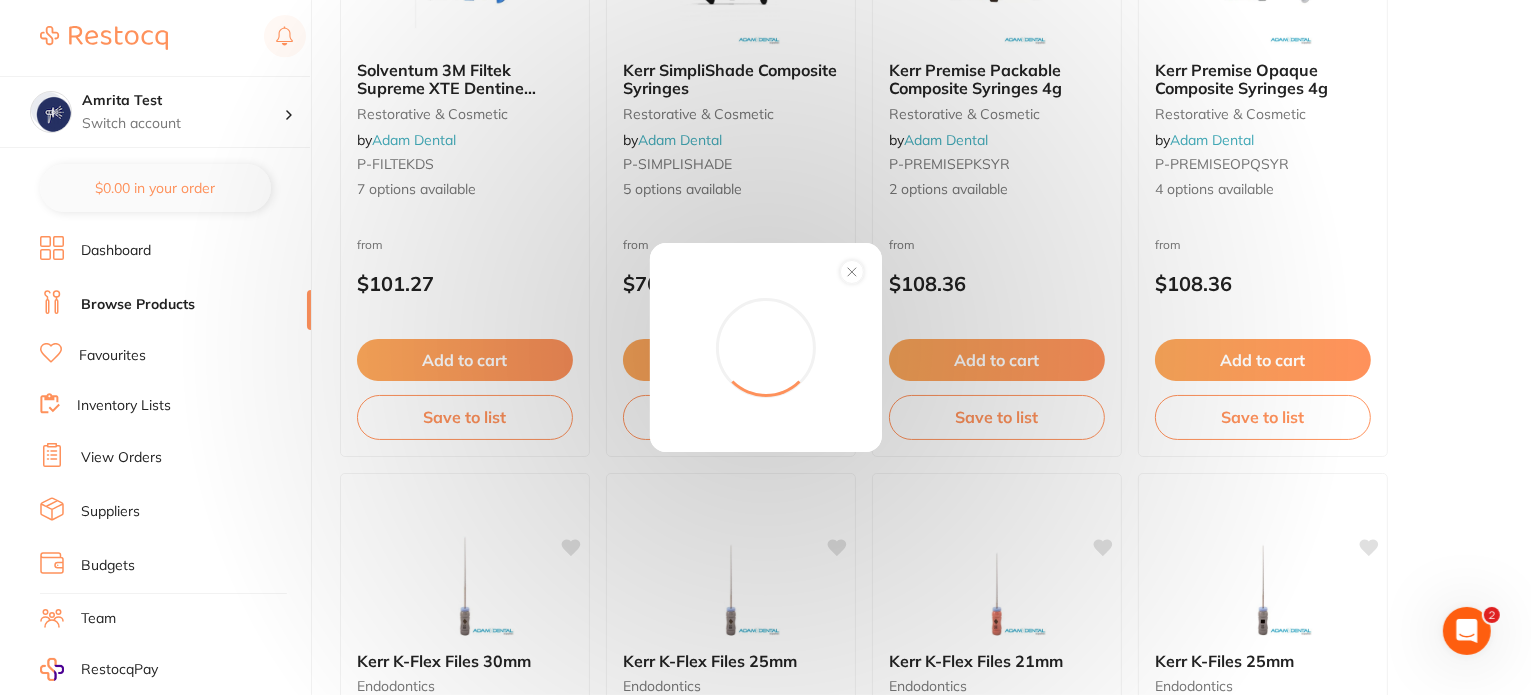 scroll, scrollTop: 0, scrollLeft: 0, axis: both 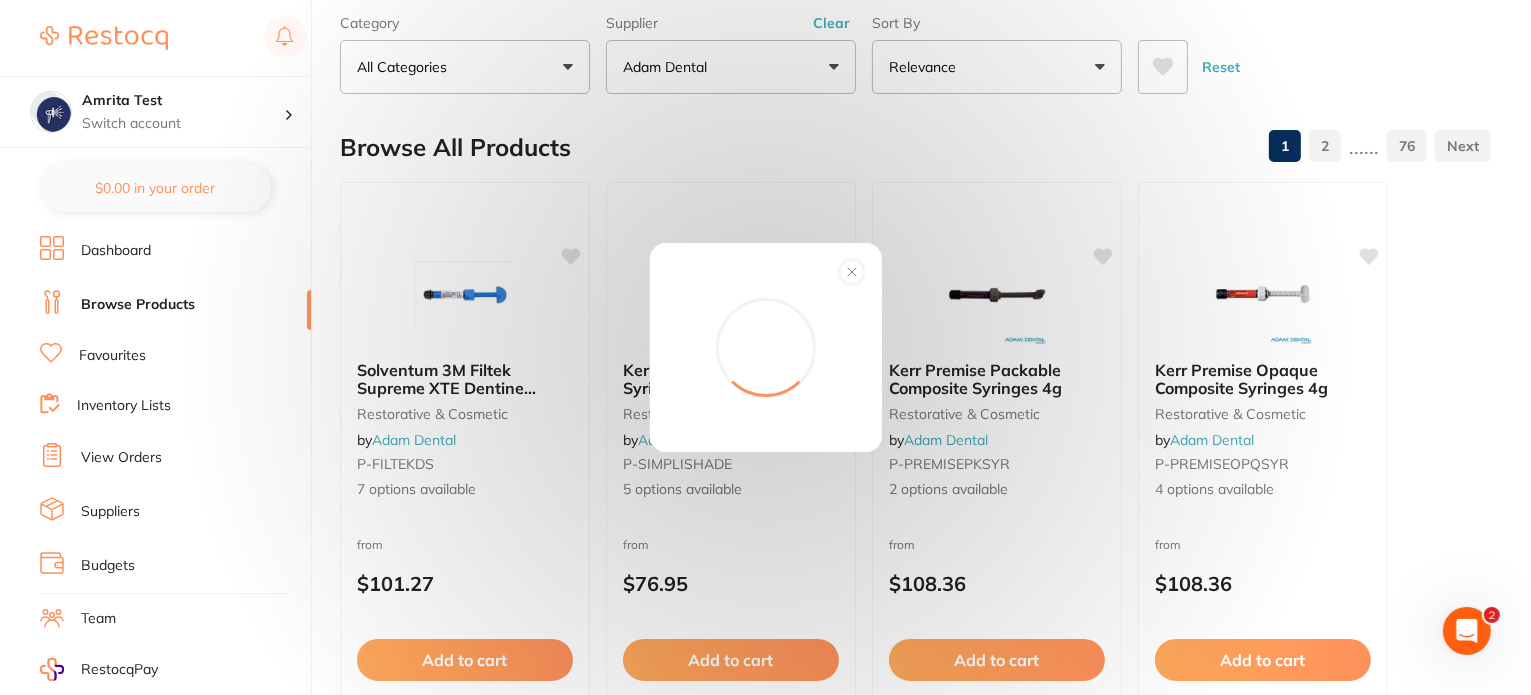 click 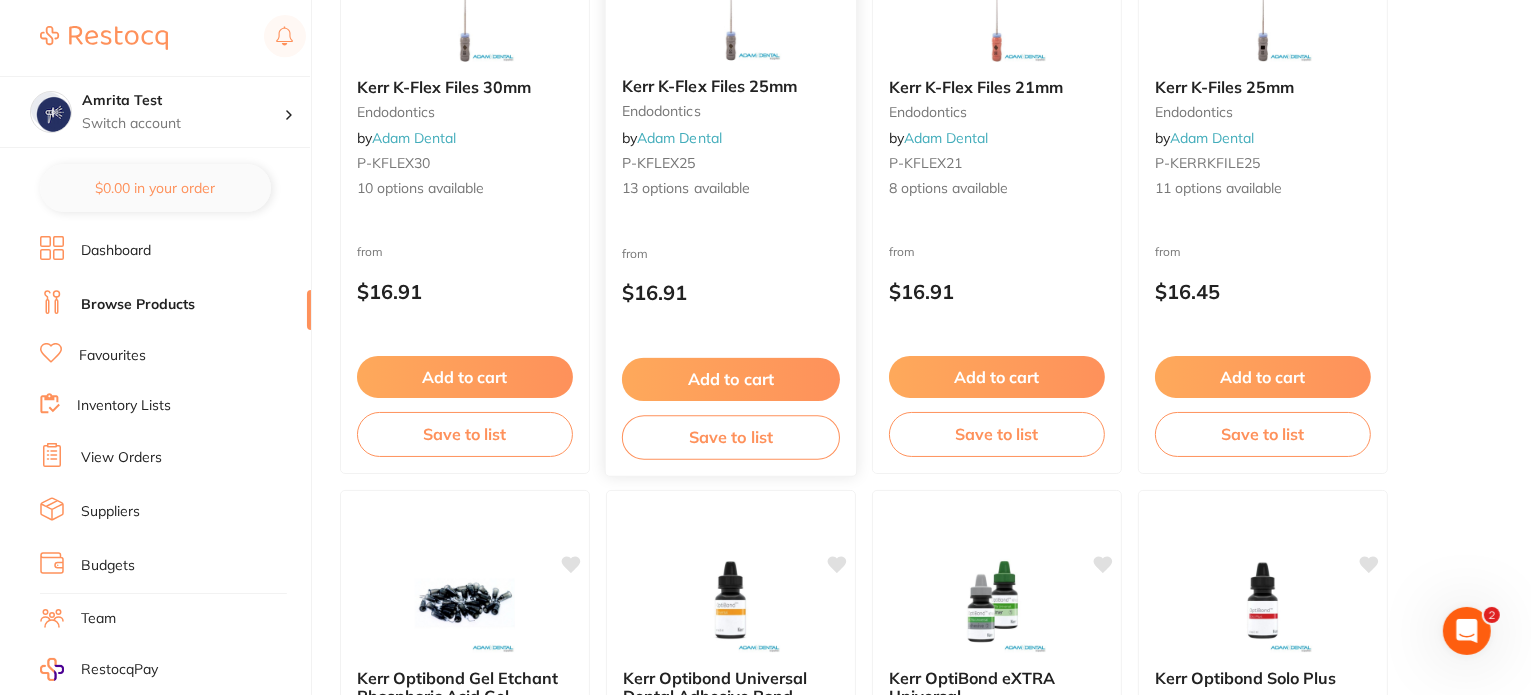 scroll, scrollTop: 900, scrollLeft: 0, axis: vertical 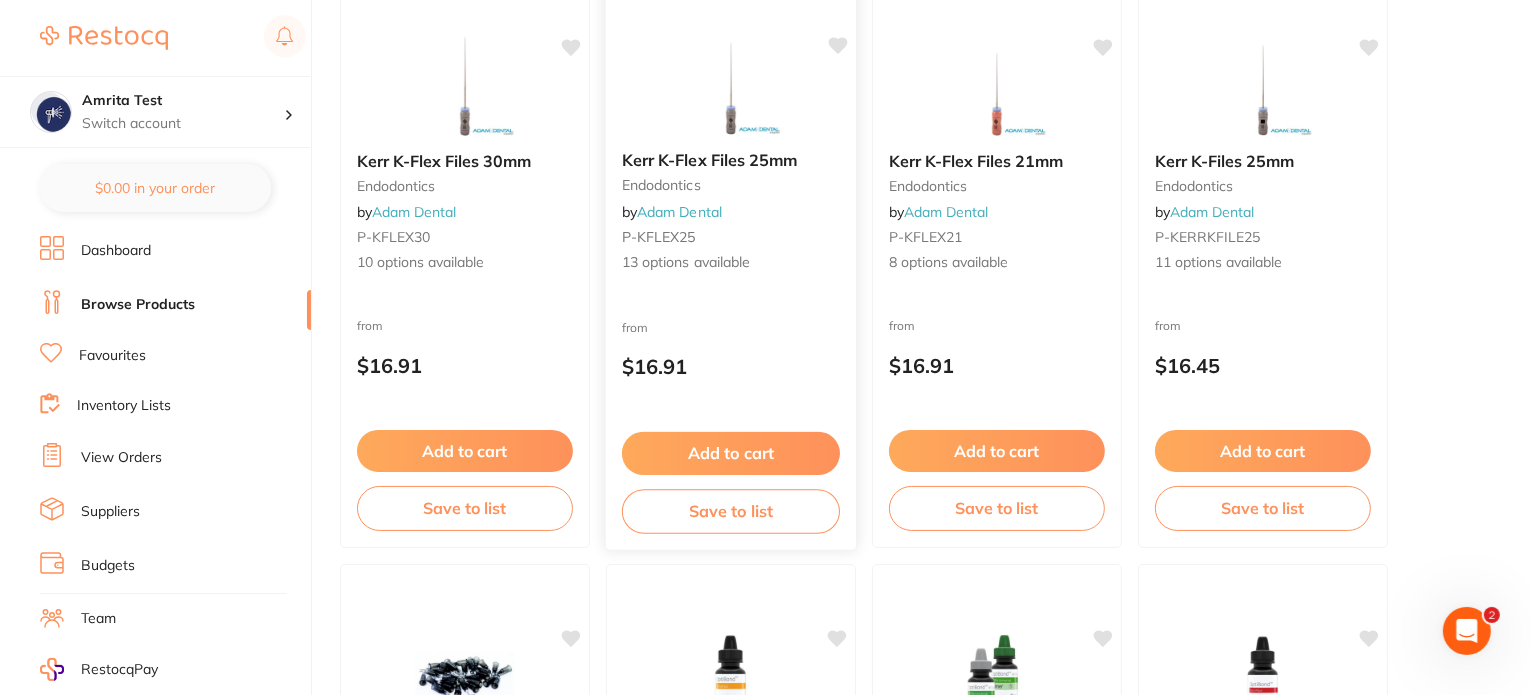 click on "Add to cart" at bounding box center [731, 453] 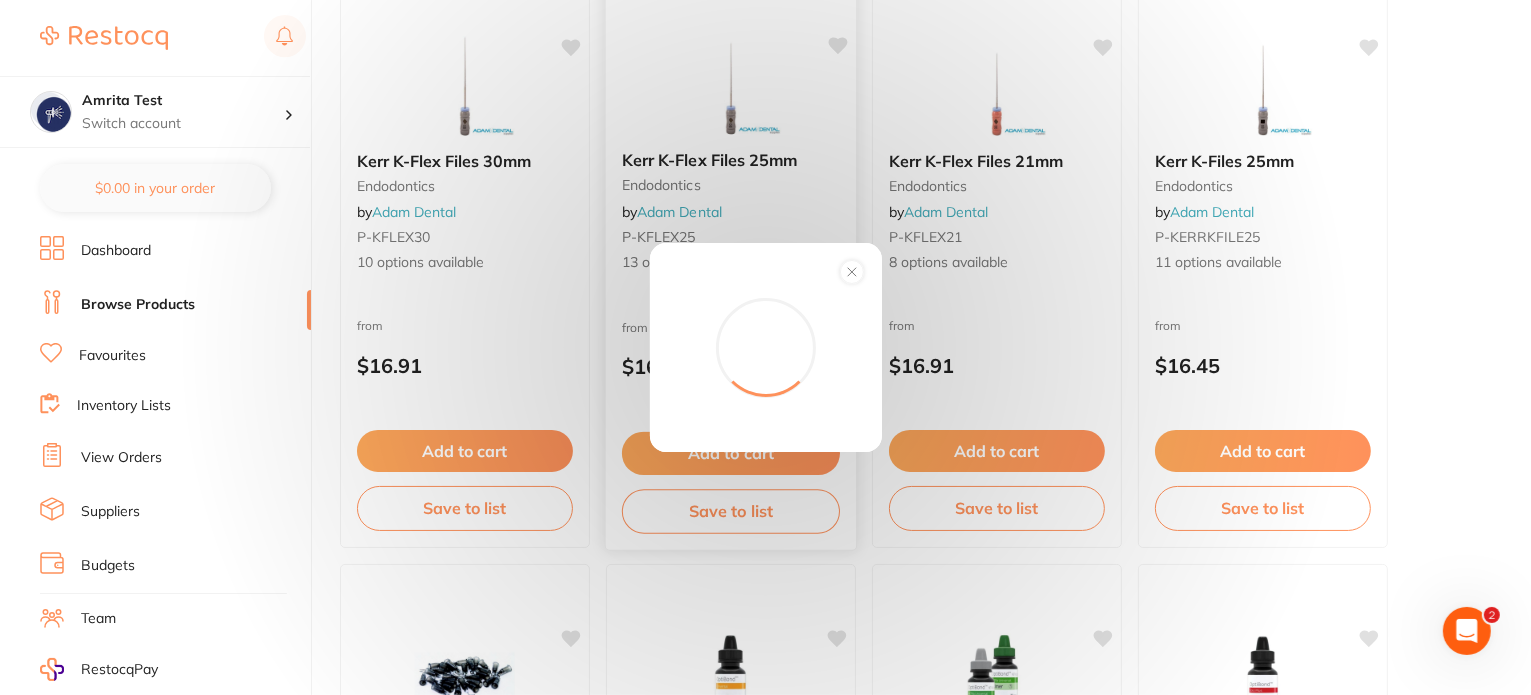scroll, scrollTop: 0, scrollLeft: 0, axis: both 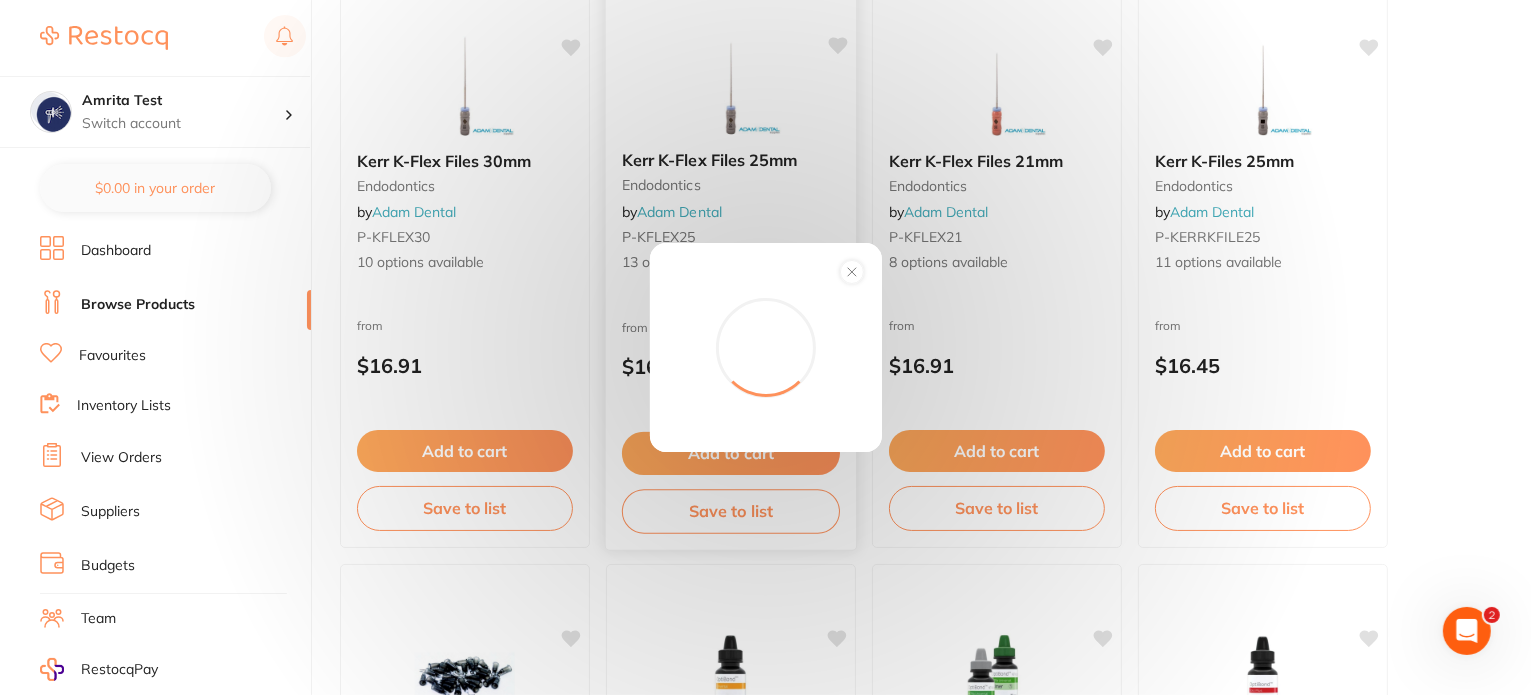drag, startPoint x: 856, startPoint y: 268, endPoint x: 841, endPoint y: 263, distance: 15.811388 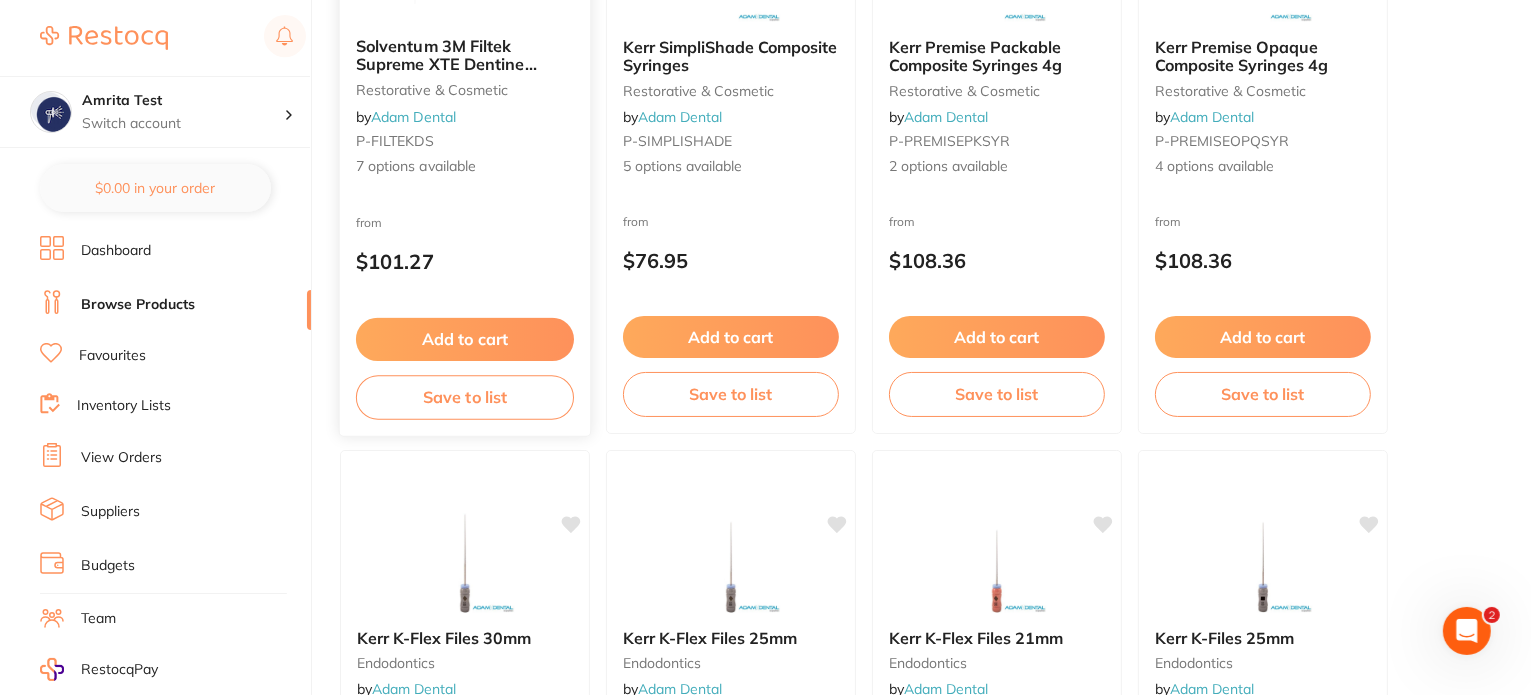 scroll, scrollTop: 300, scrollLeft: 0, axis: vertical 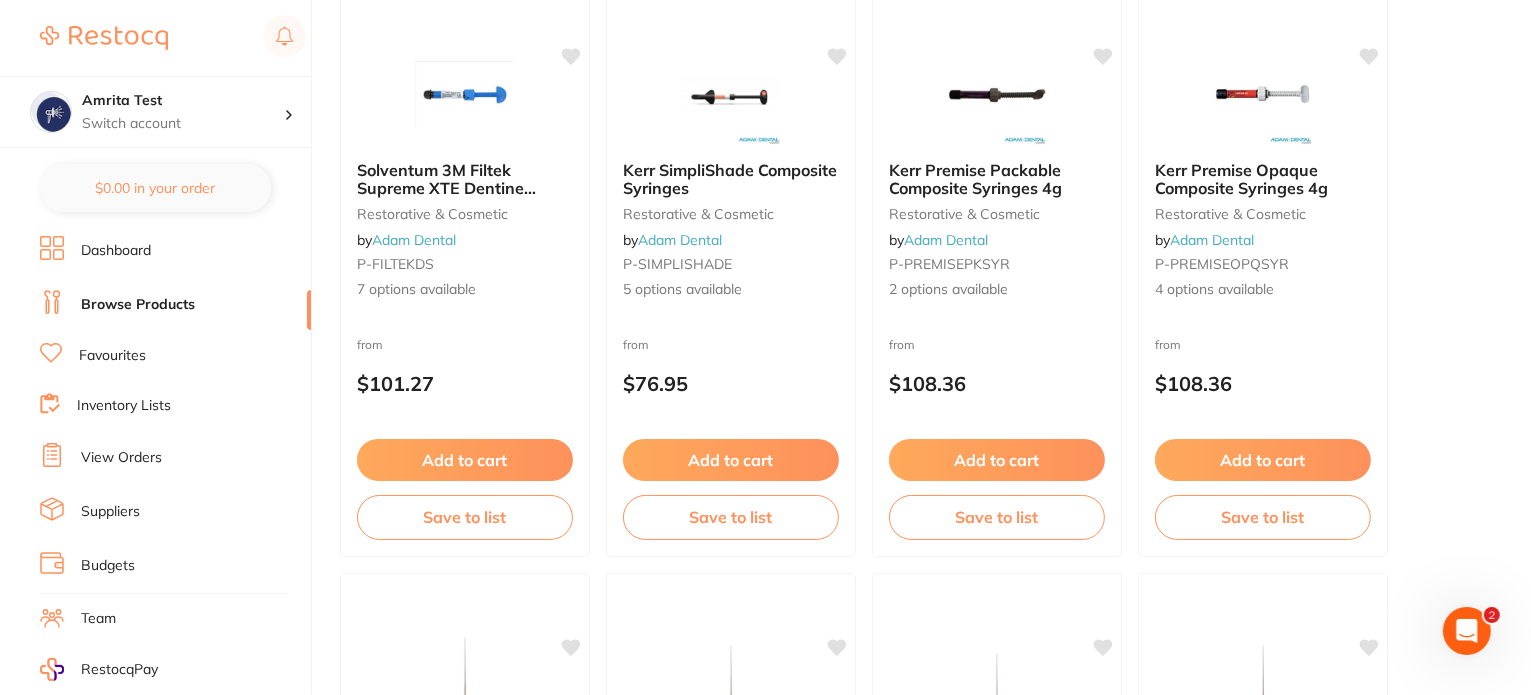 click on "Solventum 3M Filtek Supreme XTE Dentine Syringes 4g   restorative & cosmetic by  [FIRST] [LAST] P-FILTEKDS   7 options available" at bounding box center [465, 230] 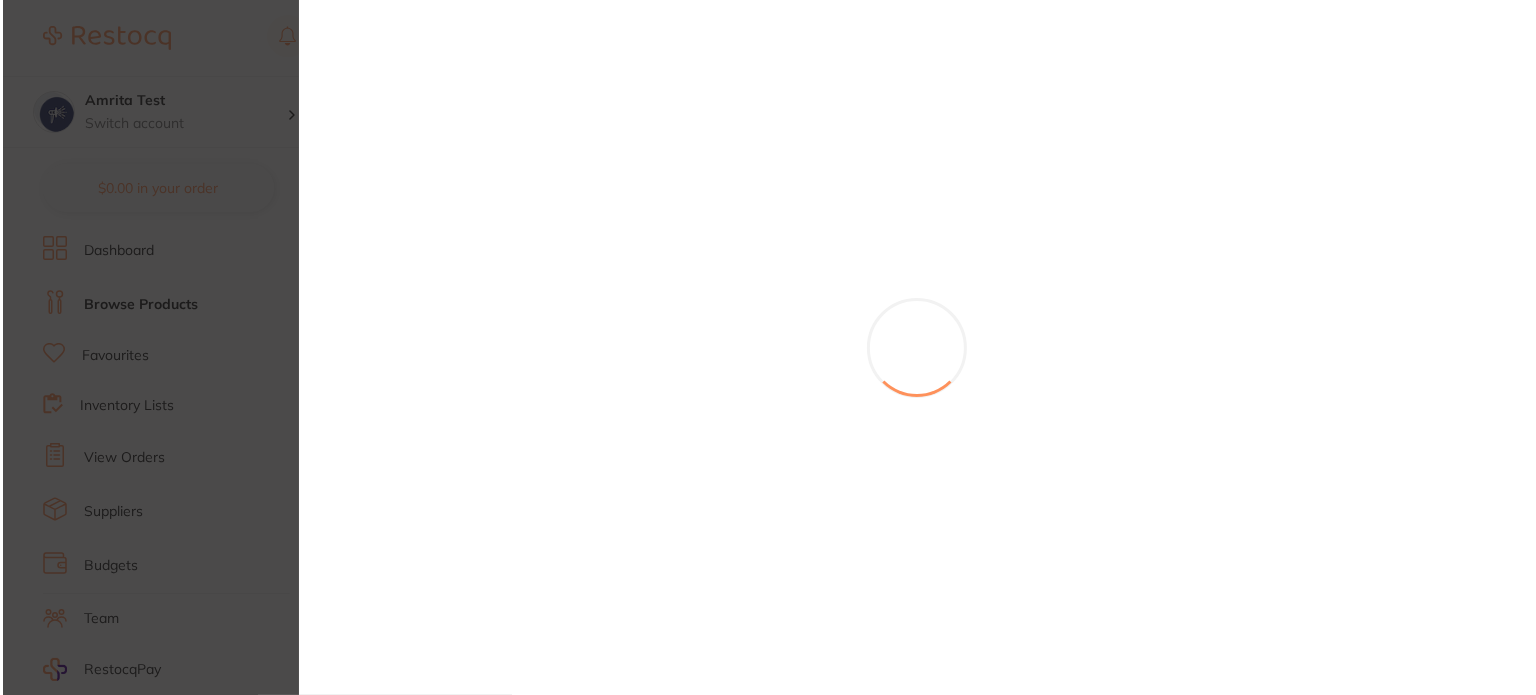 scroll, scrollTop: 0, scrollLeft: 0, axis: both 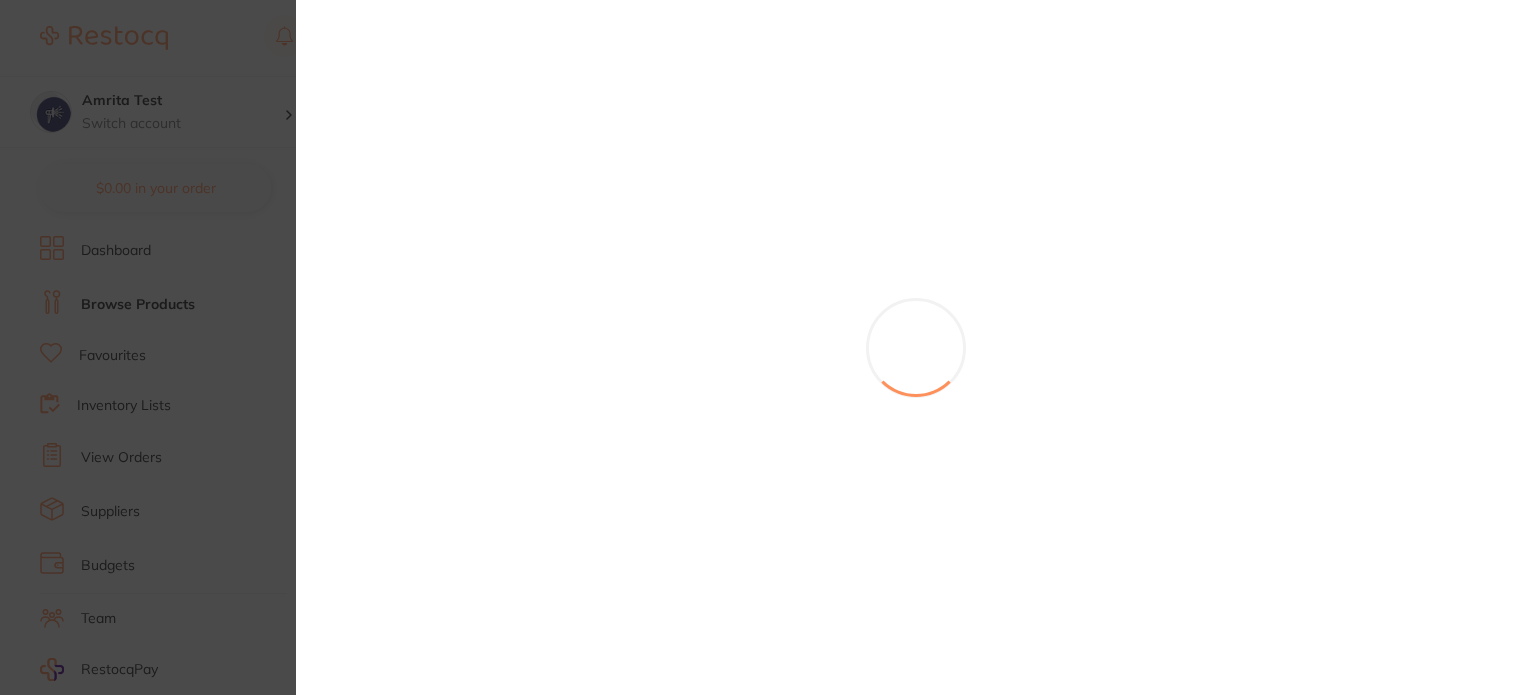 click at bounding box center [768, 347] 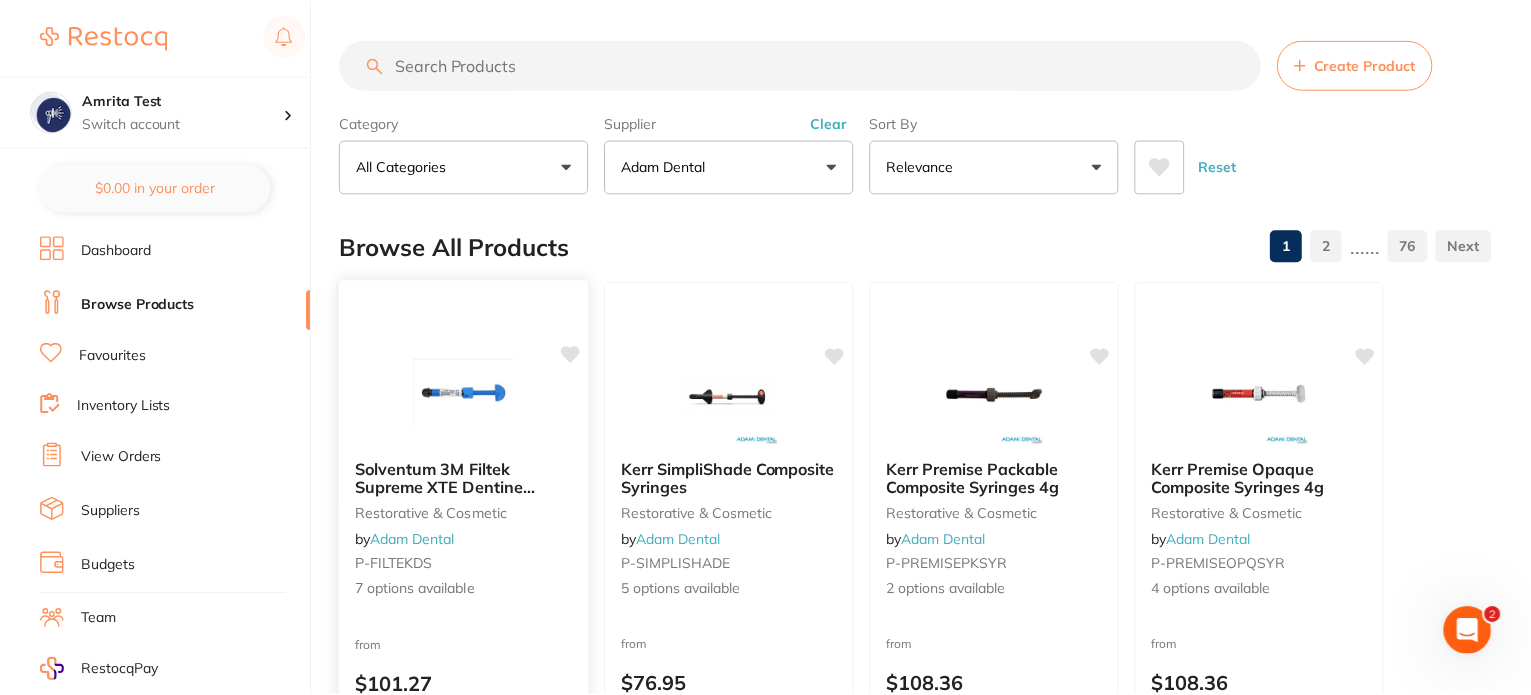 scroll, scrollTop: 300, scrollLeft: 0, axis: vertical 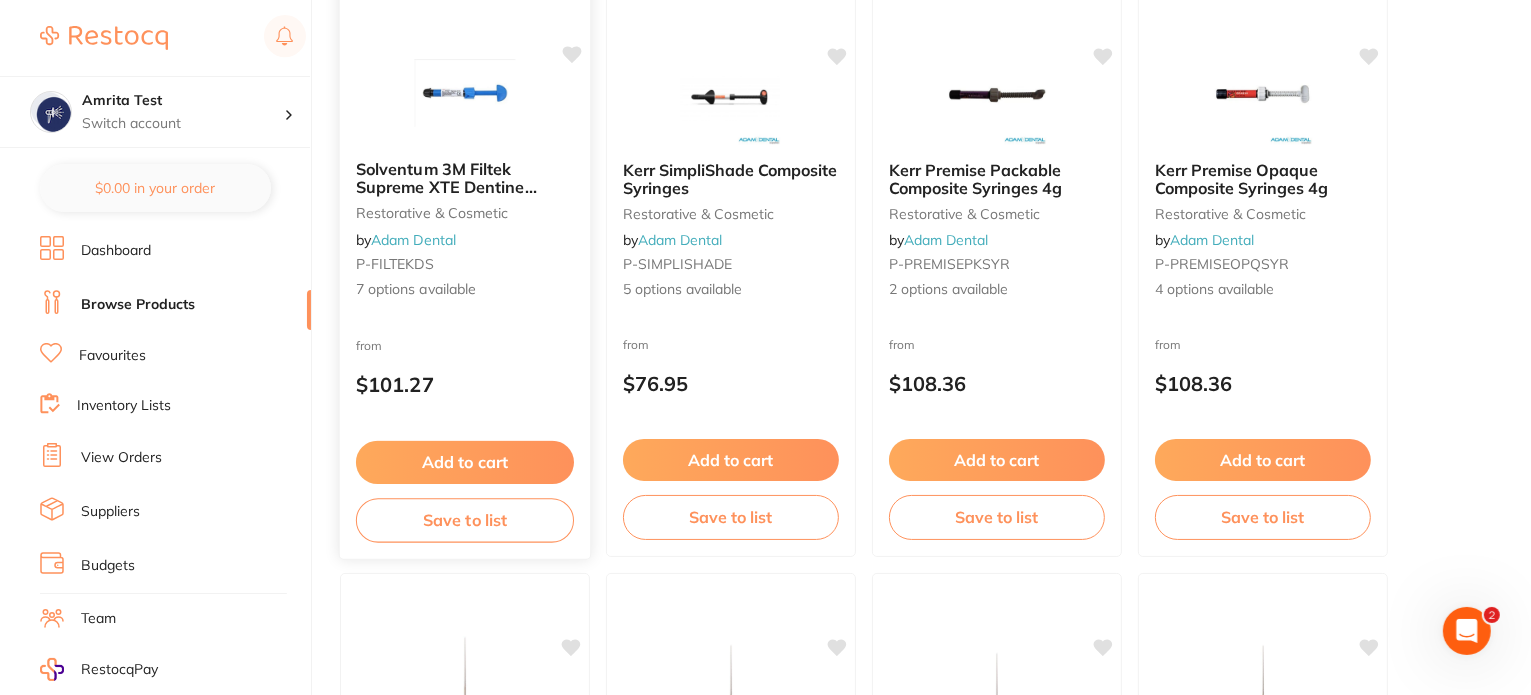 click on "Add to cart" at bounding box center [465, 462] 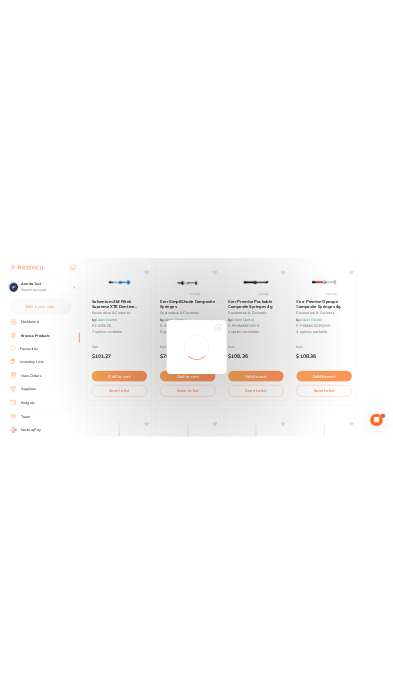 scroll, scrollTop: 0, scrollLeft: 0, axis: both 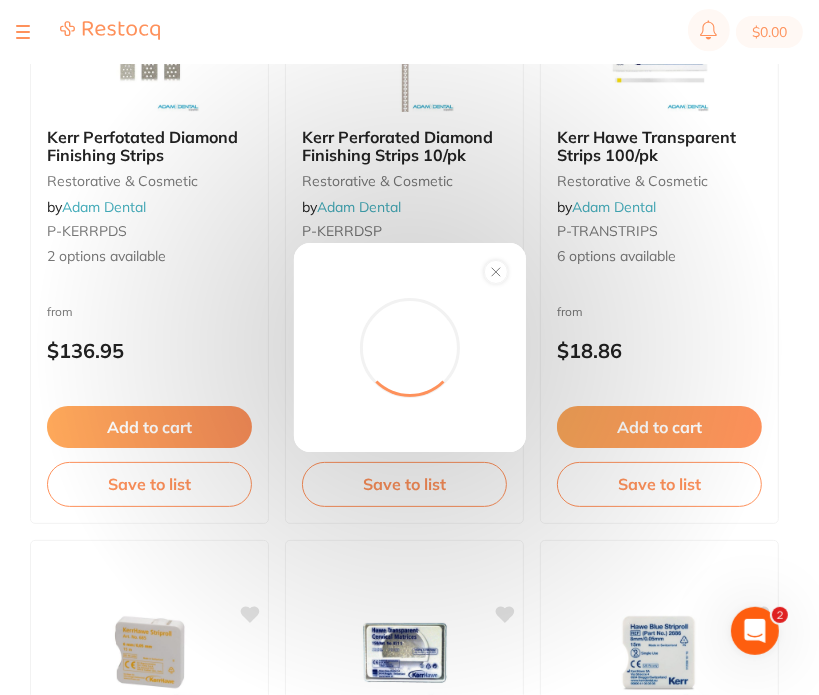 click 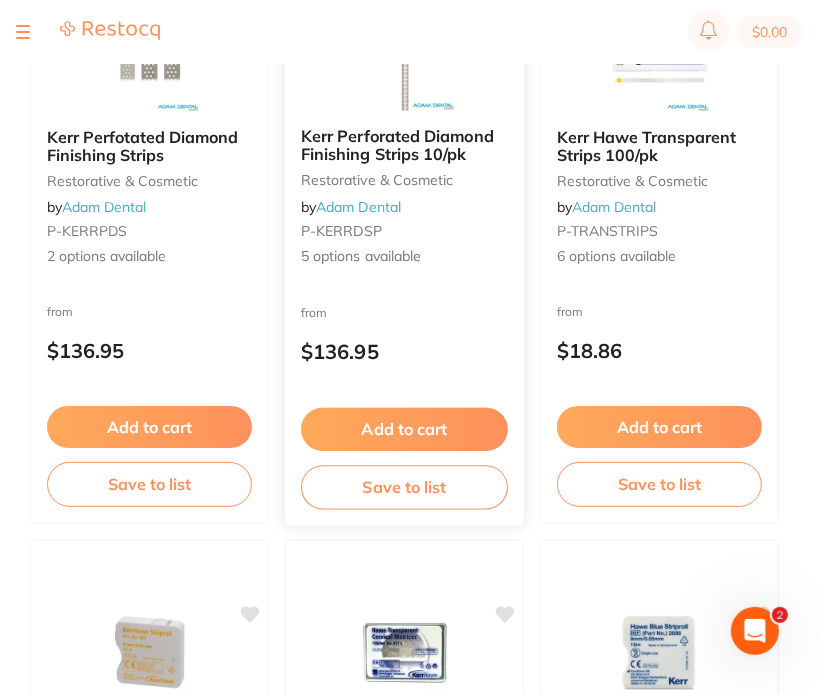 click on "Add to cart" at bounding box center (404, 429) 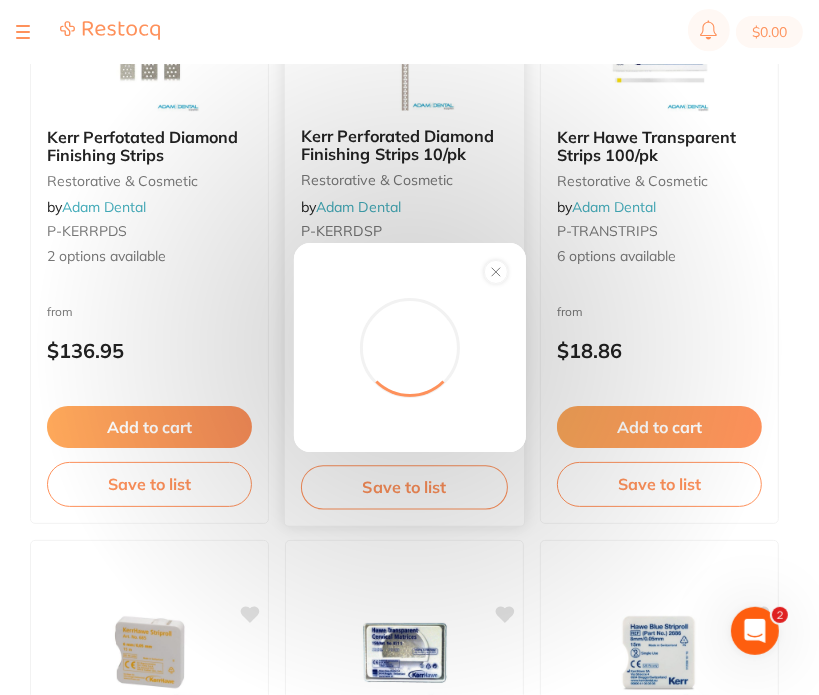 scroll, scrollTop: 0, scrollLeft: 0, axis: both 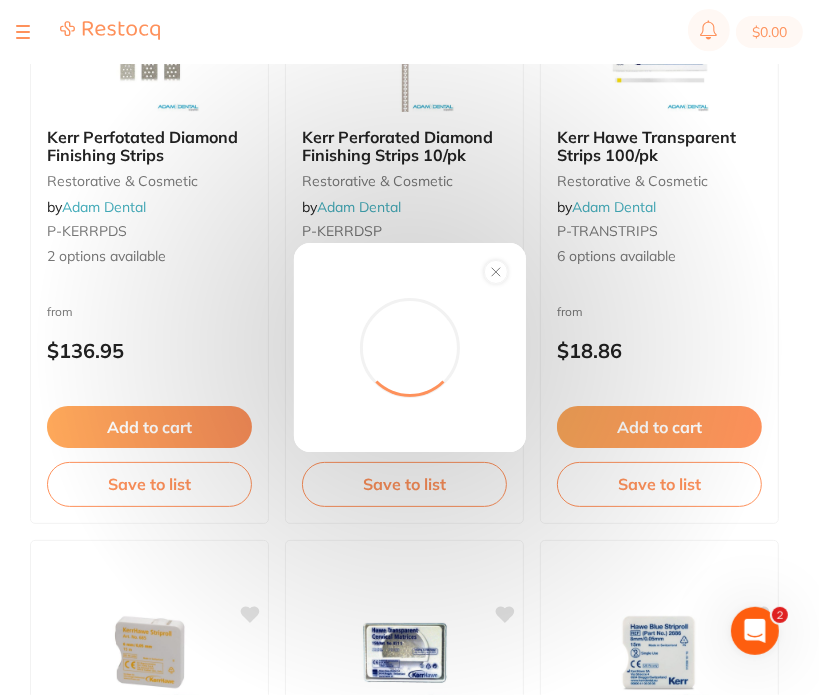 type 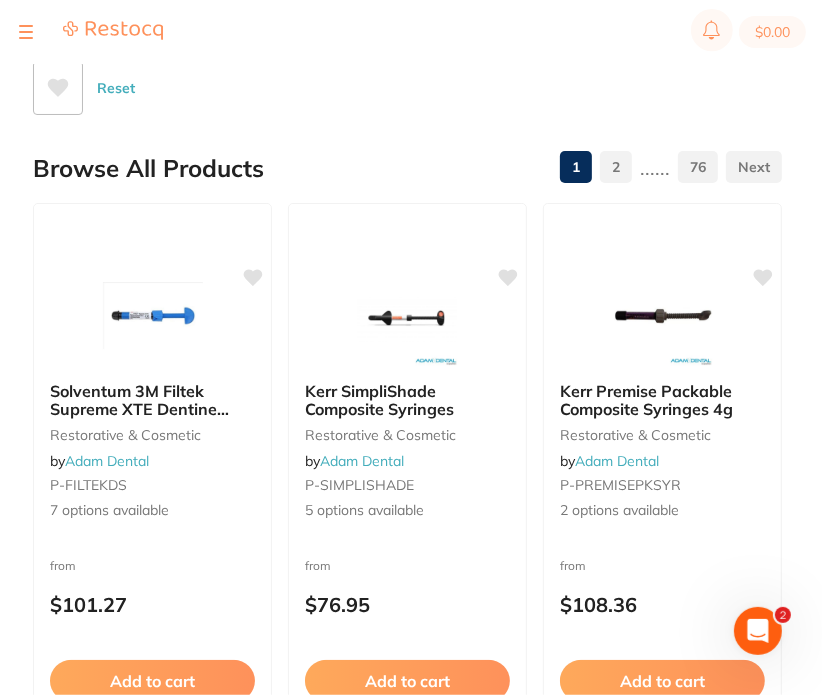 scroll, scrollTop: 0, scrollLeft: 0, axis: both 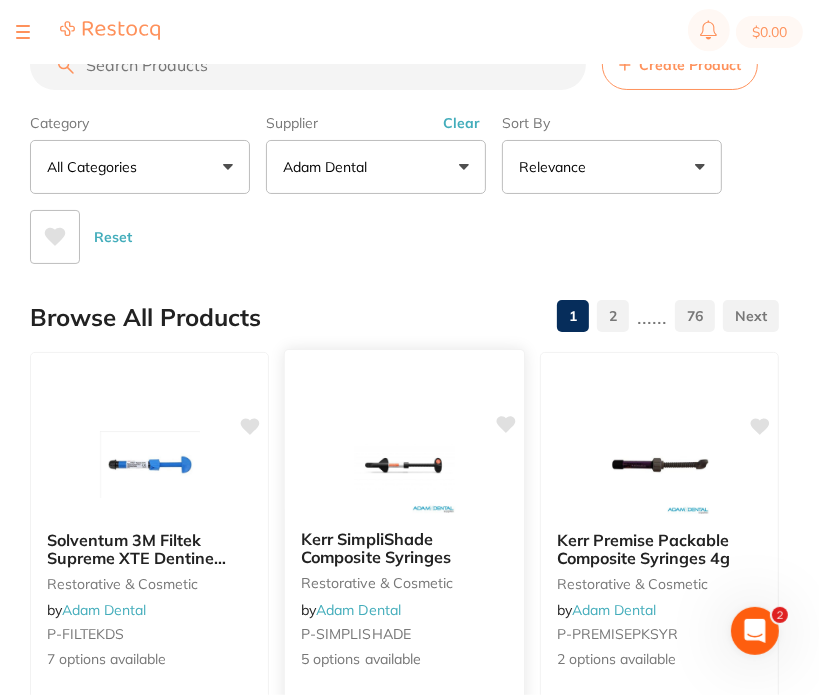 click at bounding box center [404, 463] 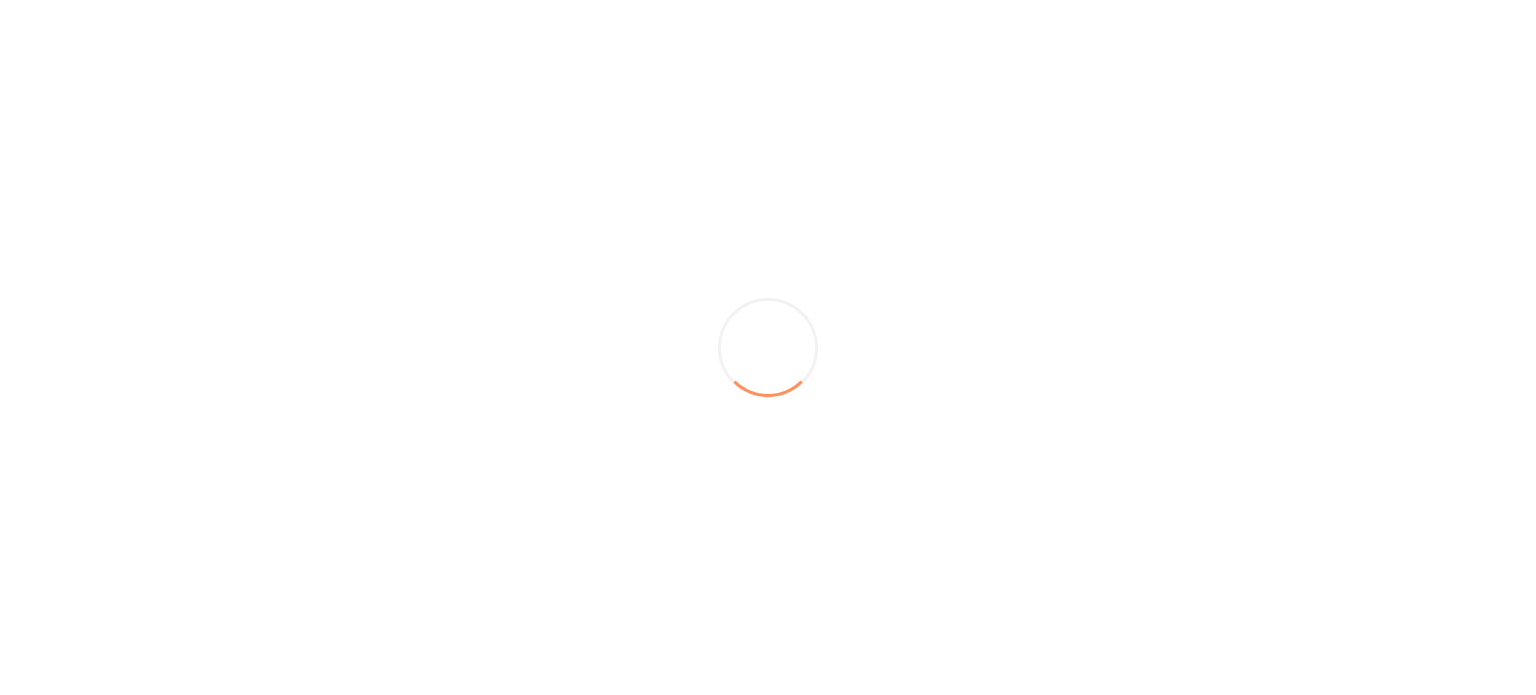 scroll, scrollTop: 0, scrollLeft: 0, axis: both 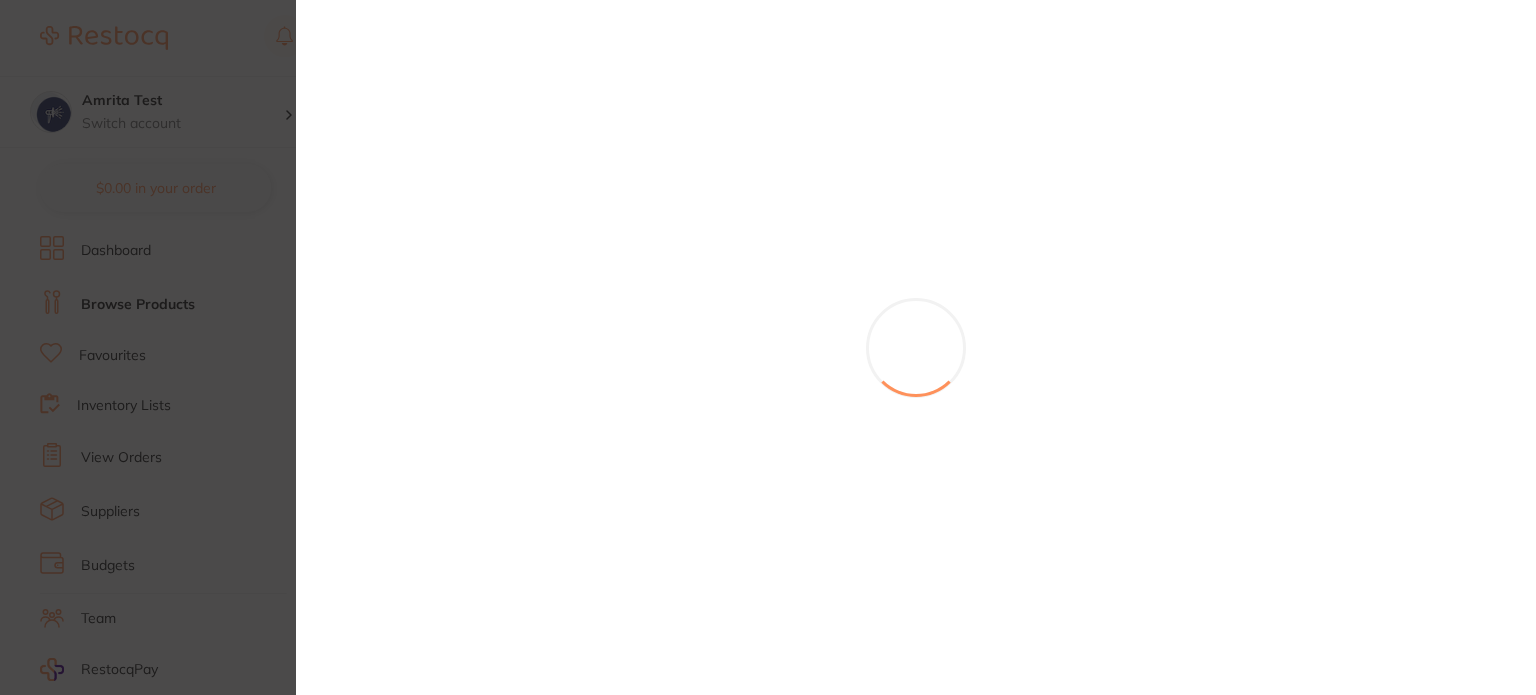 click at bounding box center (768, 347) 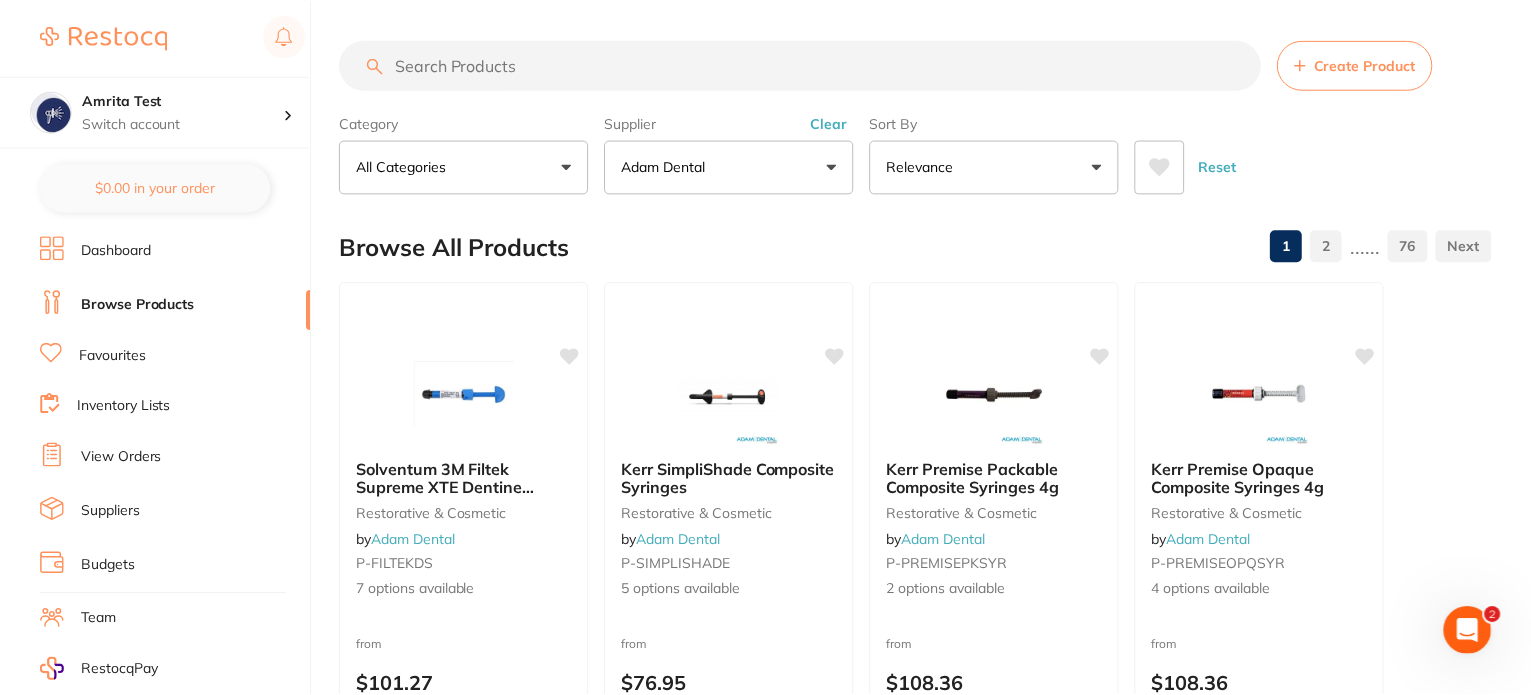 scroll, scrollTop: 0, scrollLeft: 0, axis: both 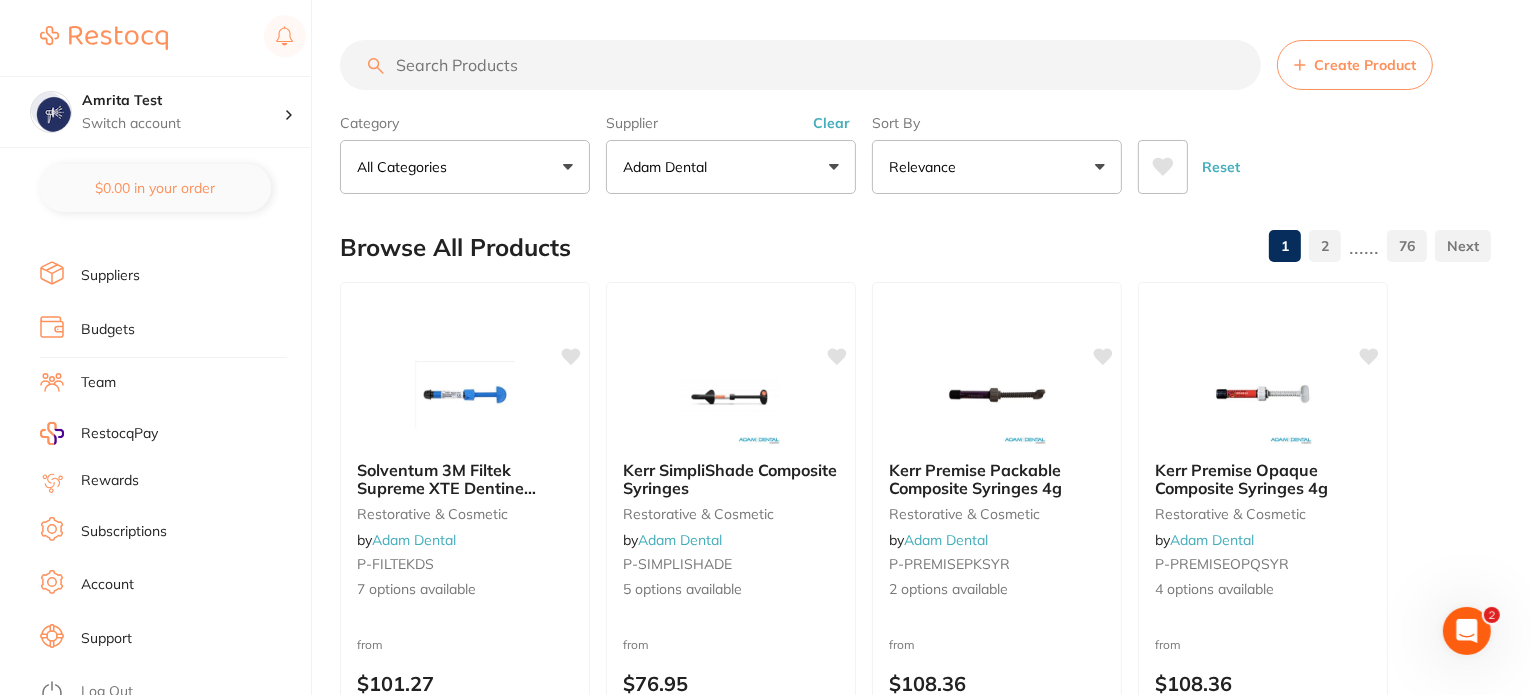 click on "Account" at bounding box center [107, 585] 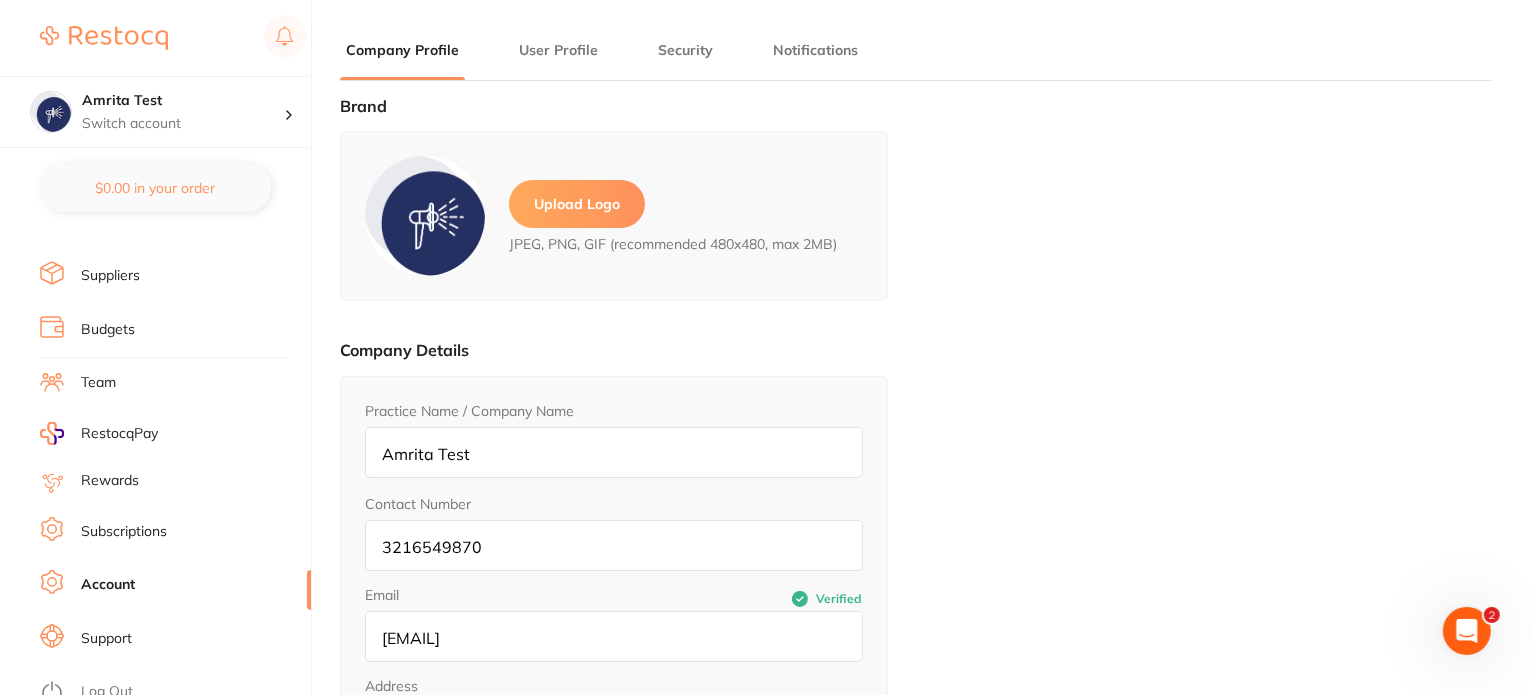 scroll, scrollTop: 0, scrollLeft: 0, axis: both 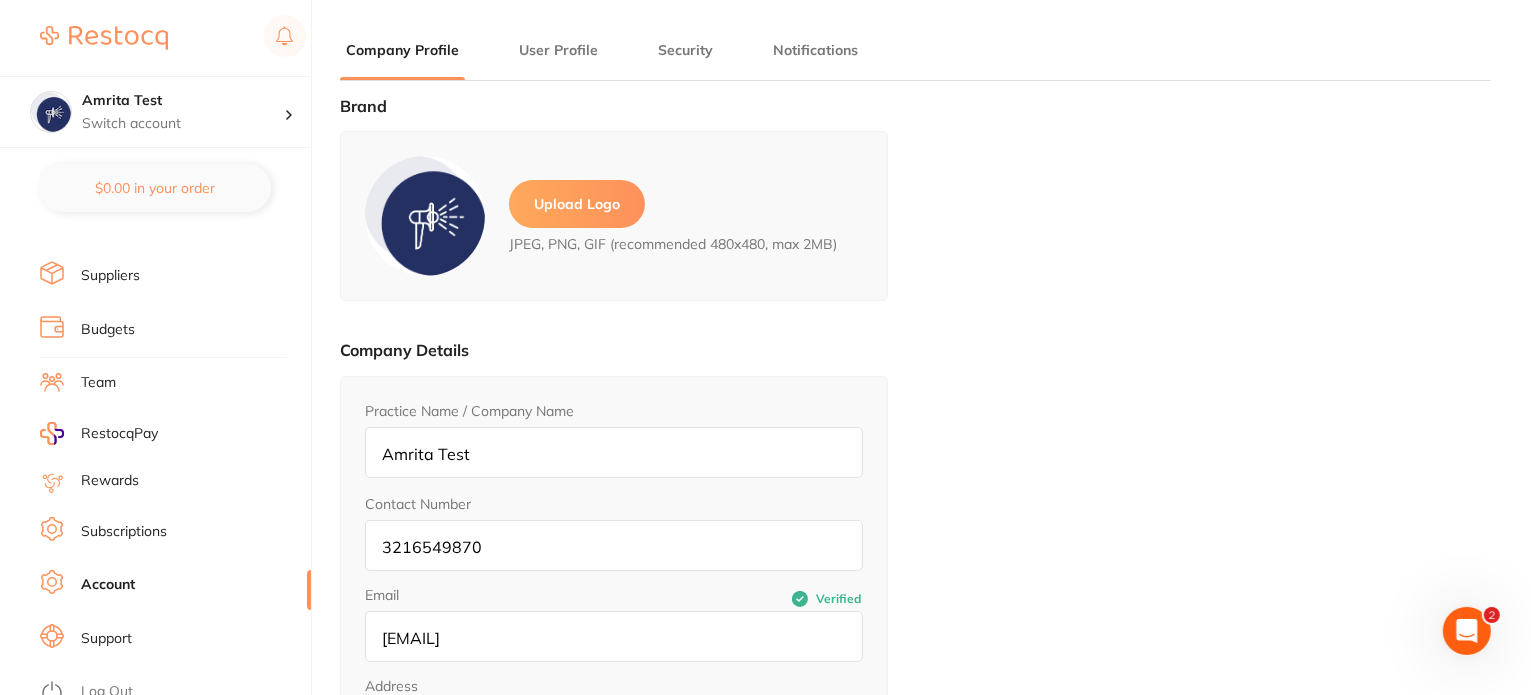 drag, startPoint x: 617, startPoint y: 638, endPoint x: 218, endPoint y: 631, distance: 399.0614 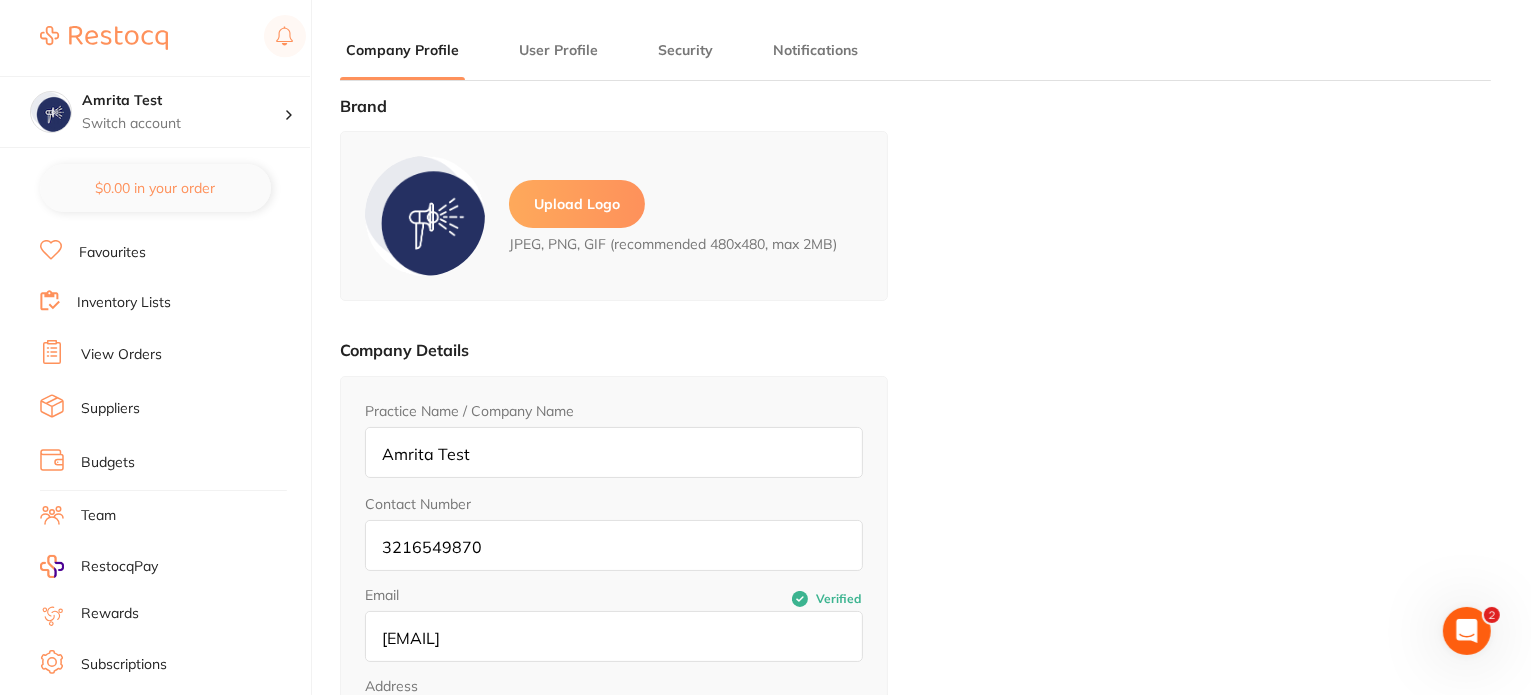 scroll, scrollTop: 0, scrollLeft: 0, axis: both 